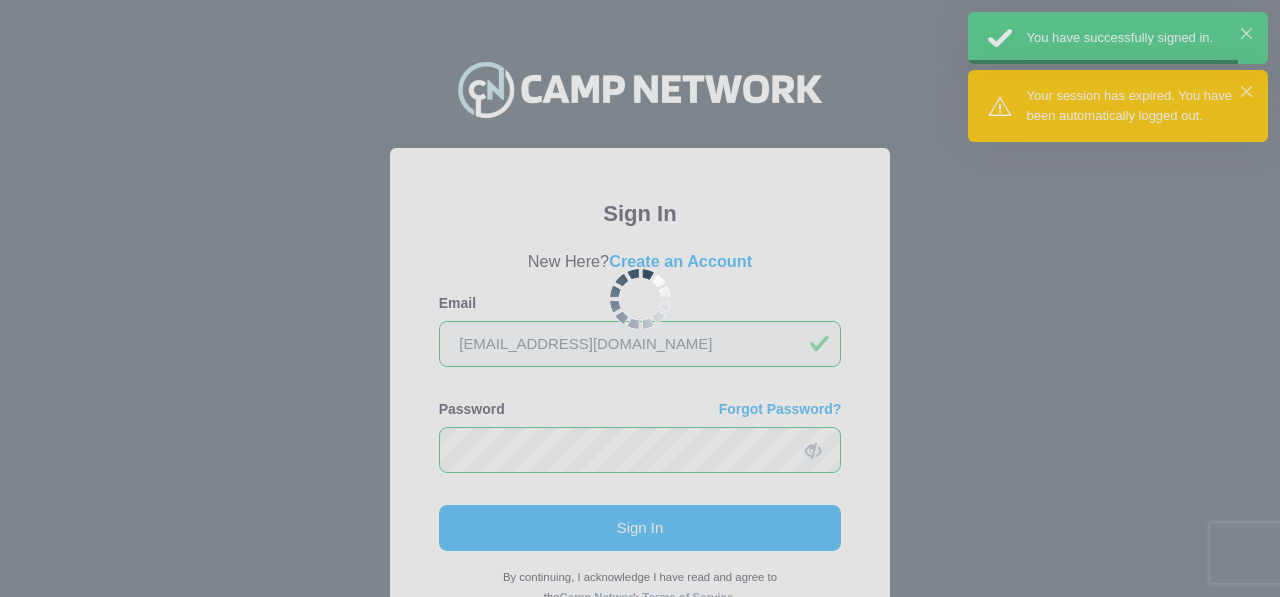 scroll, scrollTop: 0, scrollLeft: 0, axis: both 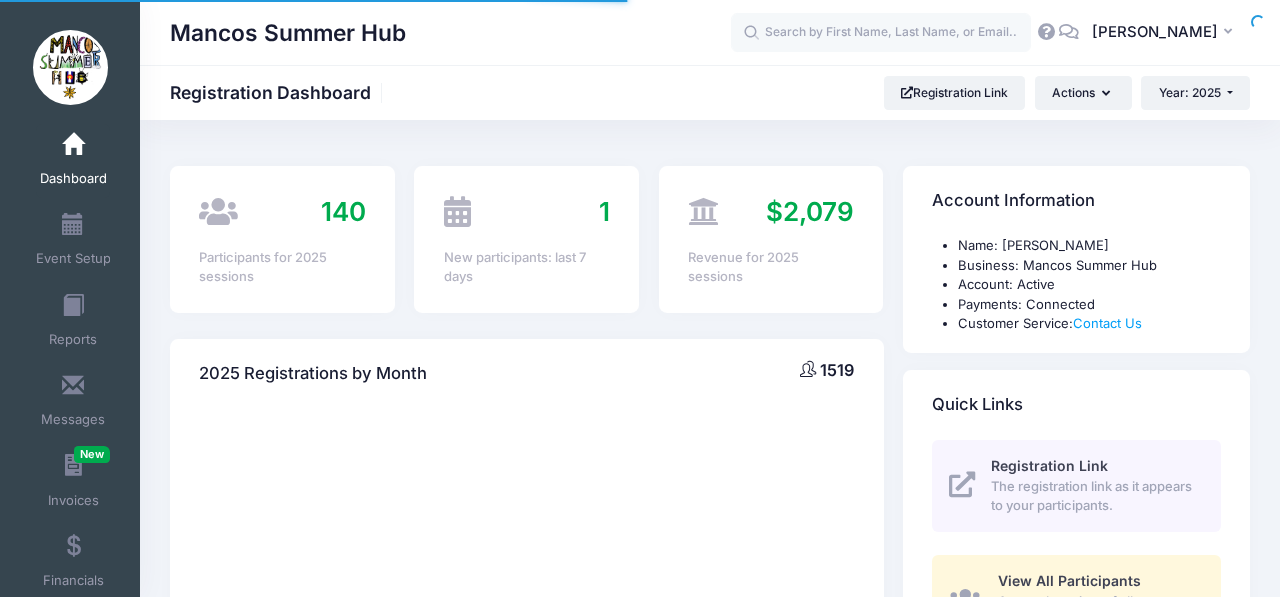 select 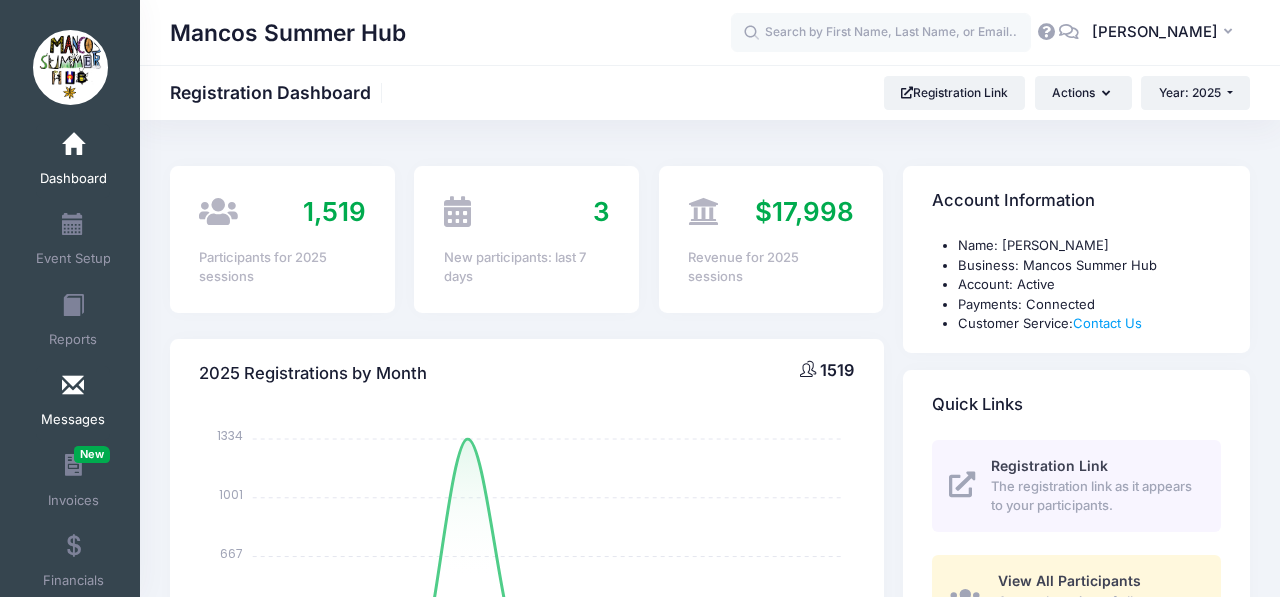 click at bounding box center (73, 386) 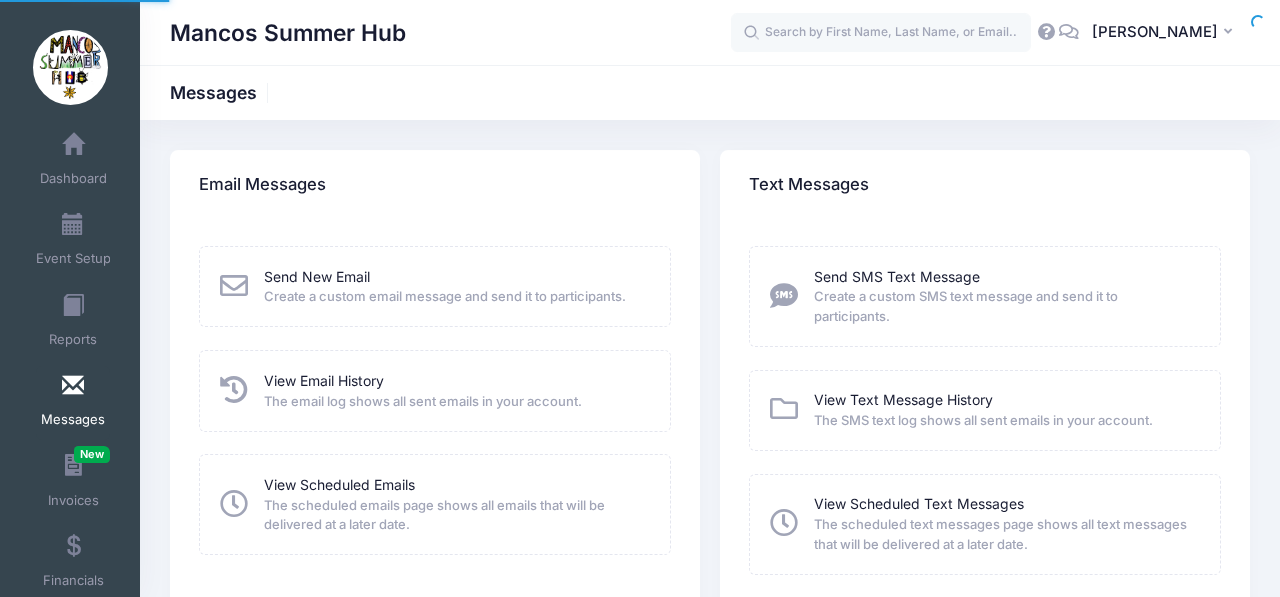 scroll, scrollTop: 0, scrollLeft: 0, axis: both 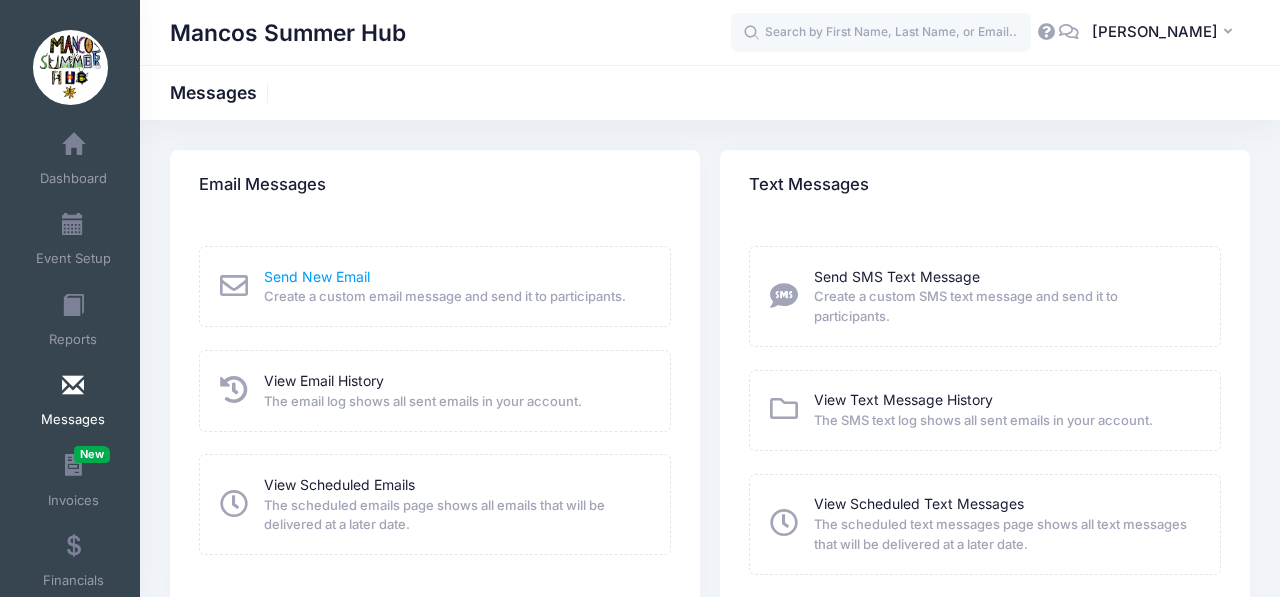 click on "Send New Email" at bounding box center (317, 276) 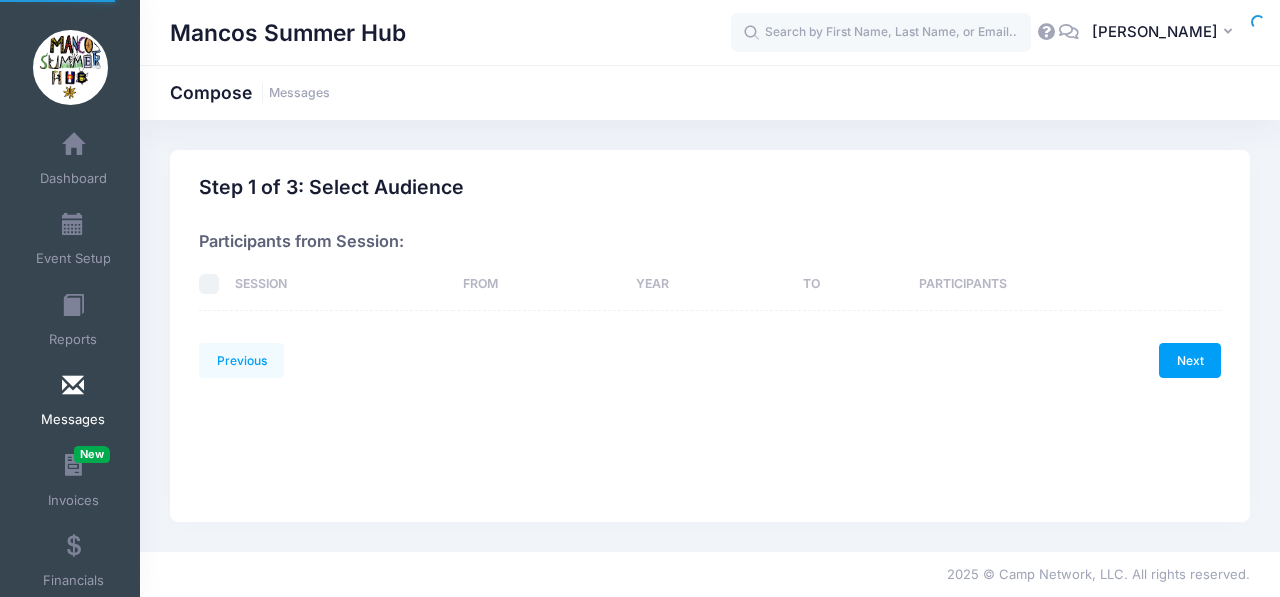 scroll, scrollTop: 0, scrollLeft: 0, axis: both 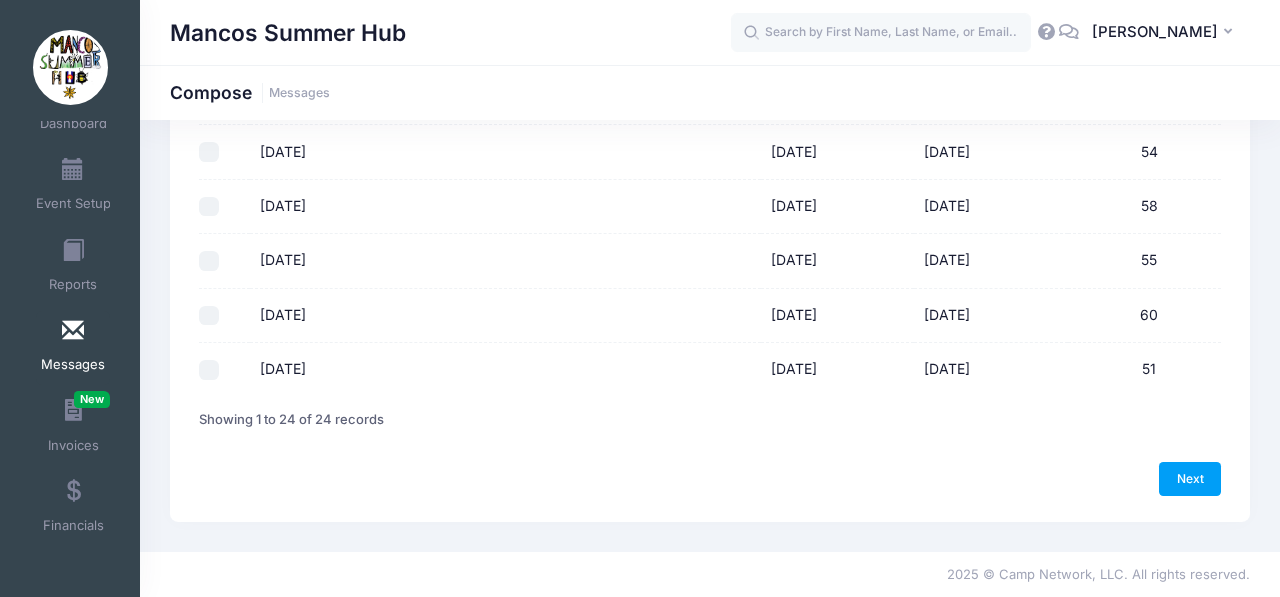 click at bounding box center [1069, 31] 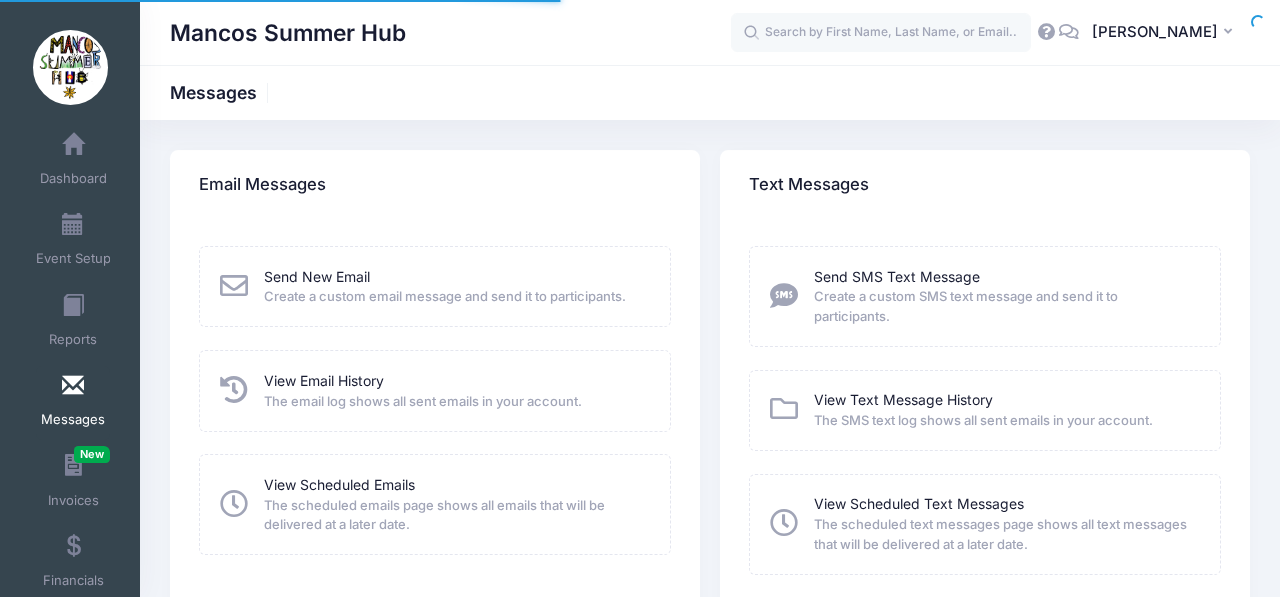 scroll, scrollTop: 0, scrollLeft: 0, axis: both 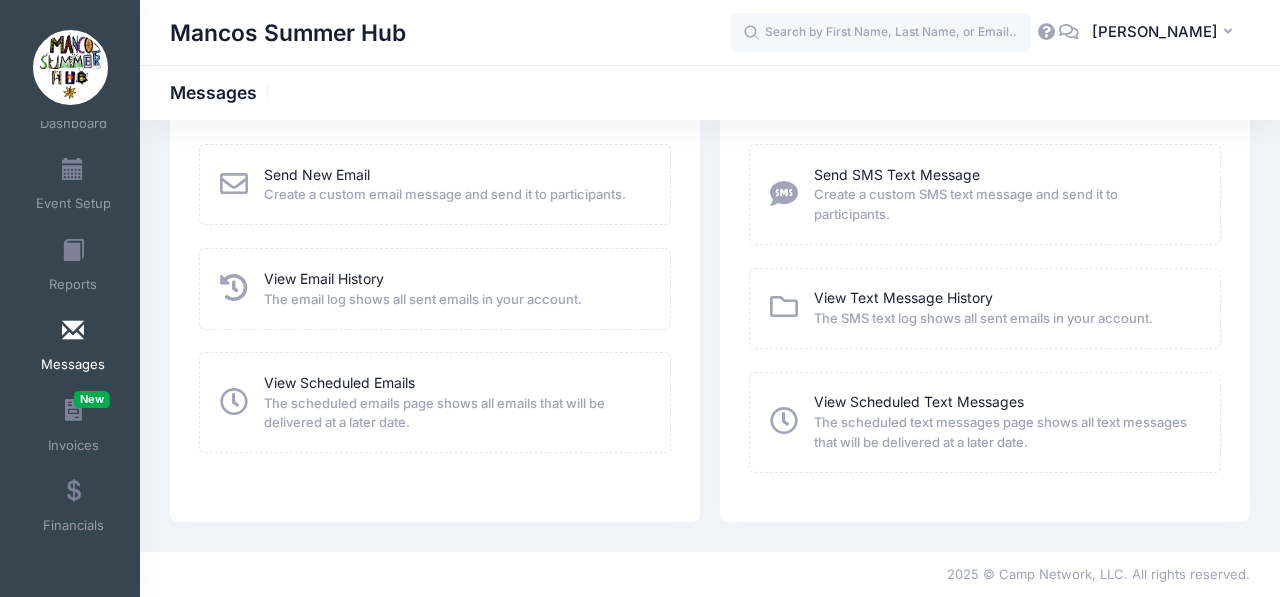 click on "Create a custom email message and send it to participants." at bounding box center (445, 195) 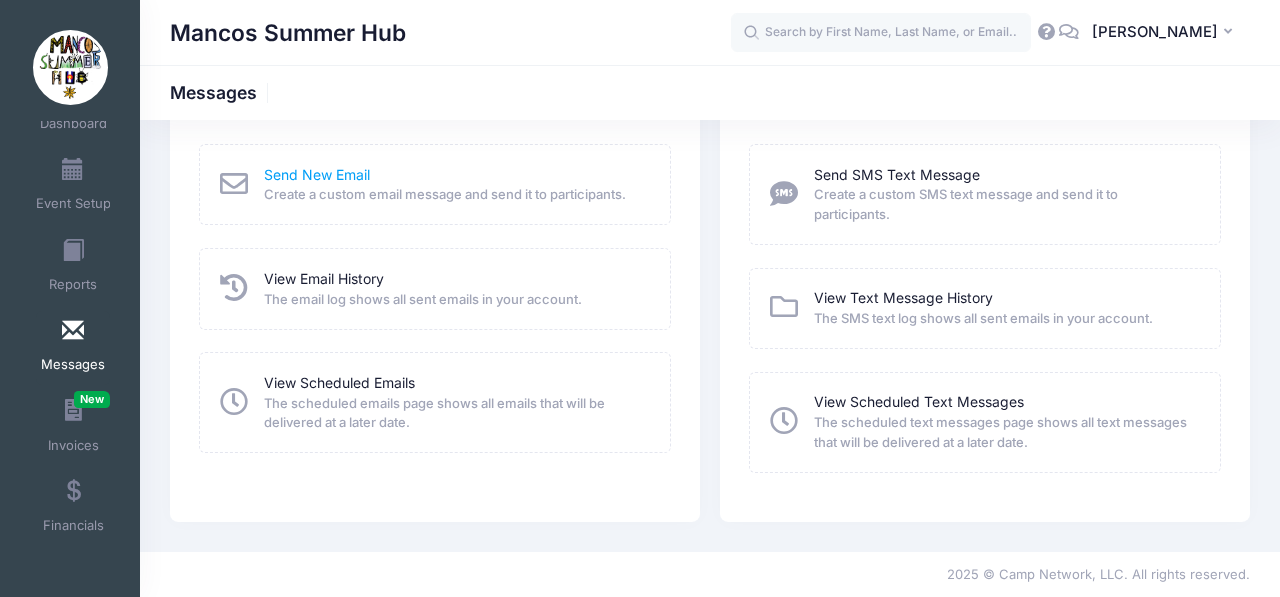click on "Send New Email" at bounding box center [317, 174] 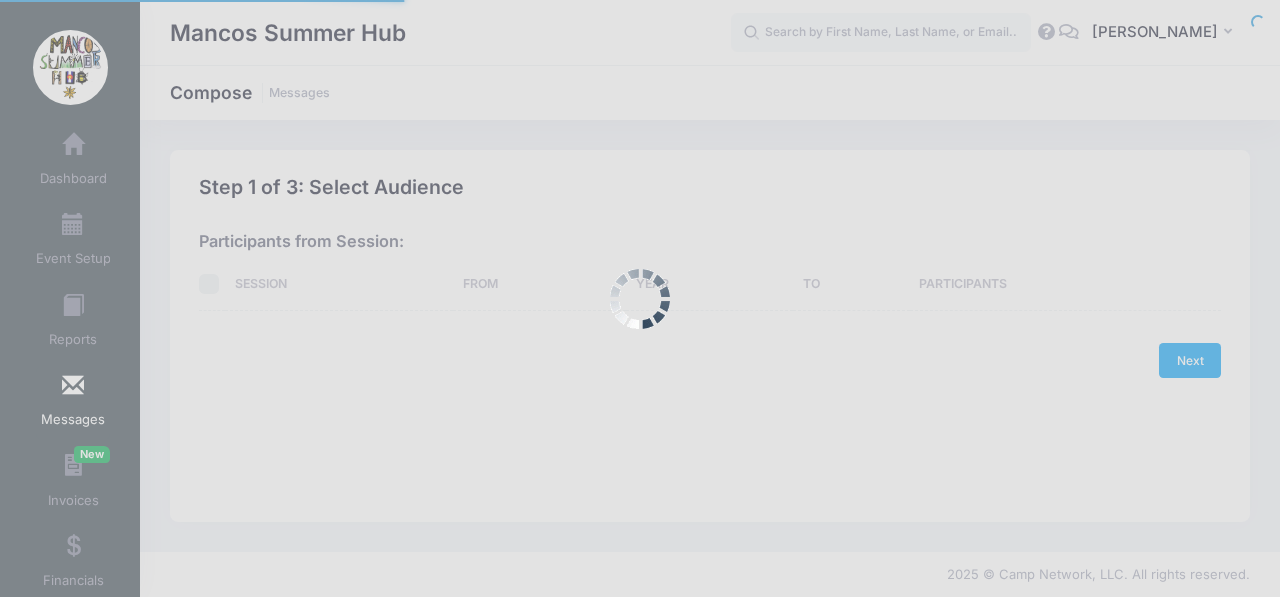 scroll, scrollTop: 0, scrollLeft: 0, axis: both 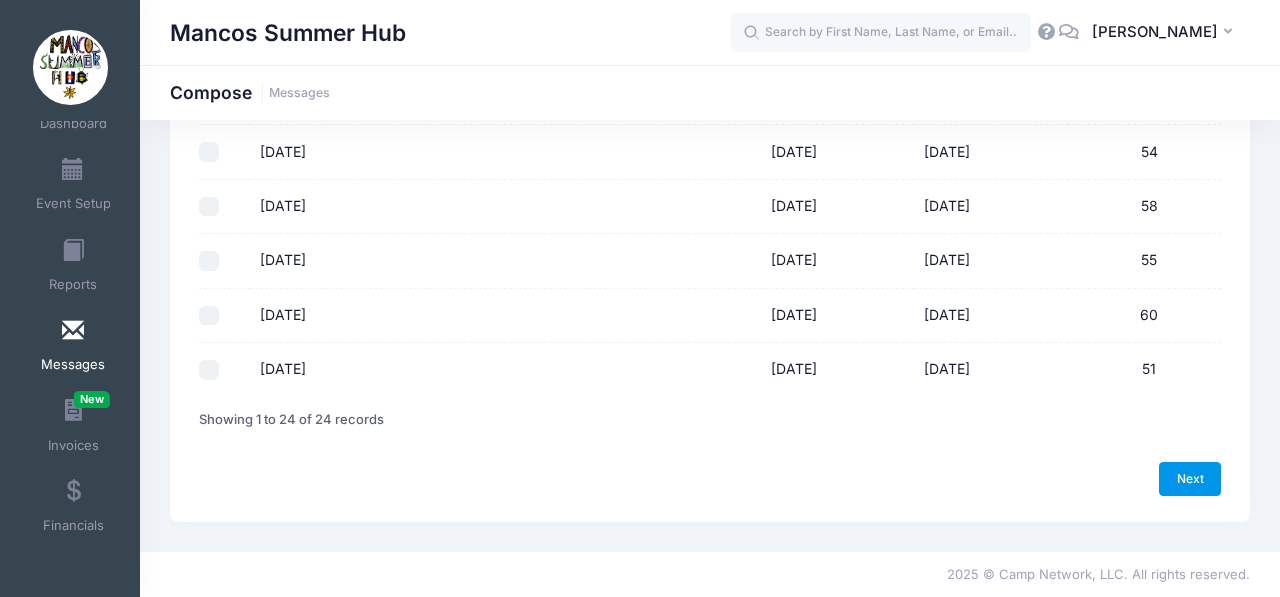 click on "Next" at bounding box center [1190, 479] 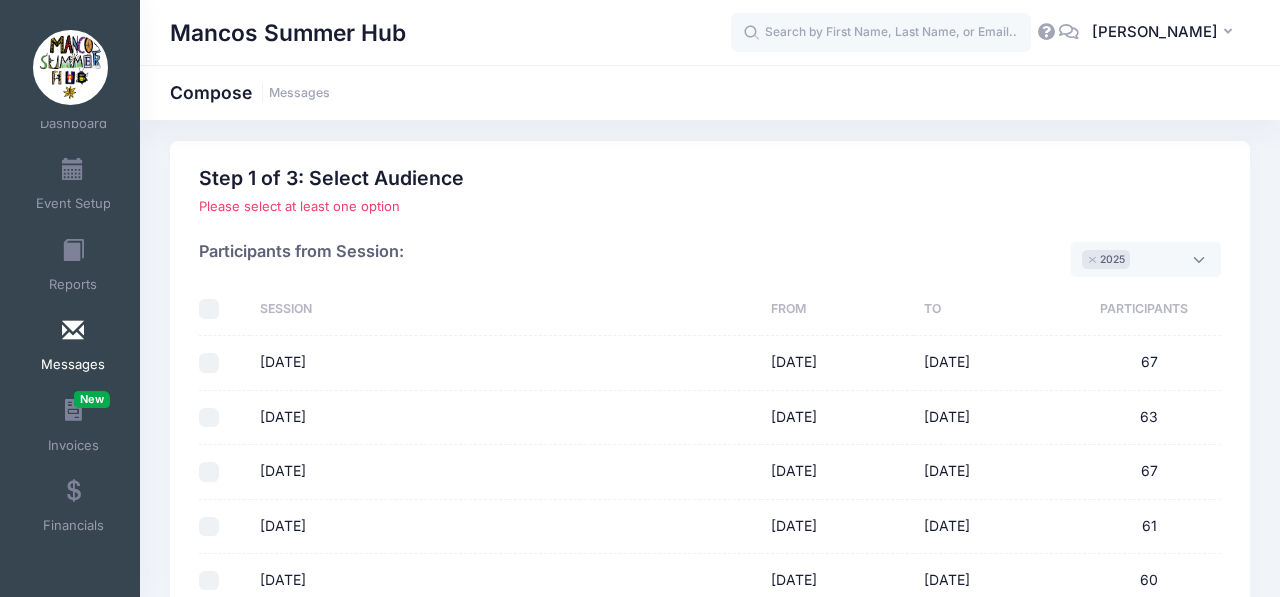 scroll, scrollTop: 0, scrollLeft: 0, axis: both 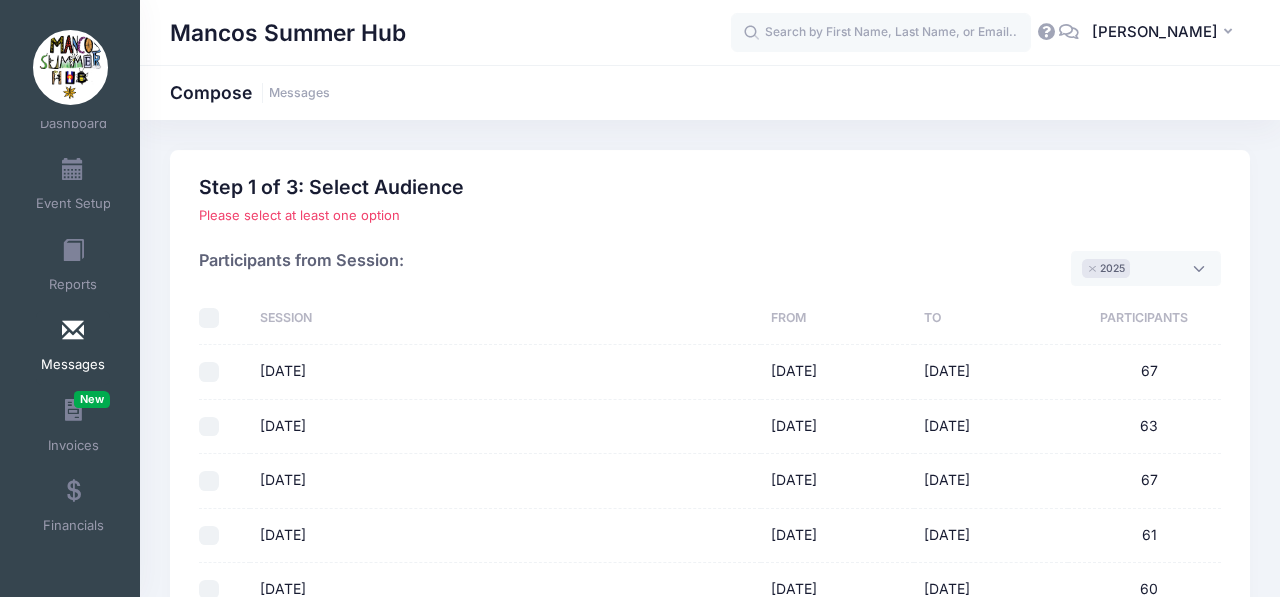 click on "June 9" at bounding box center [209, 372] 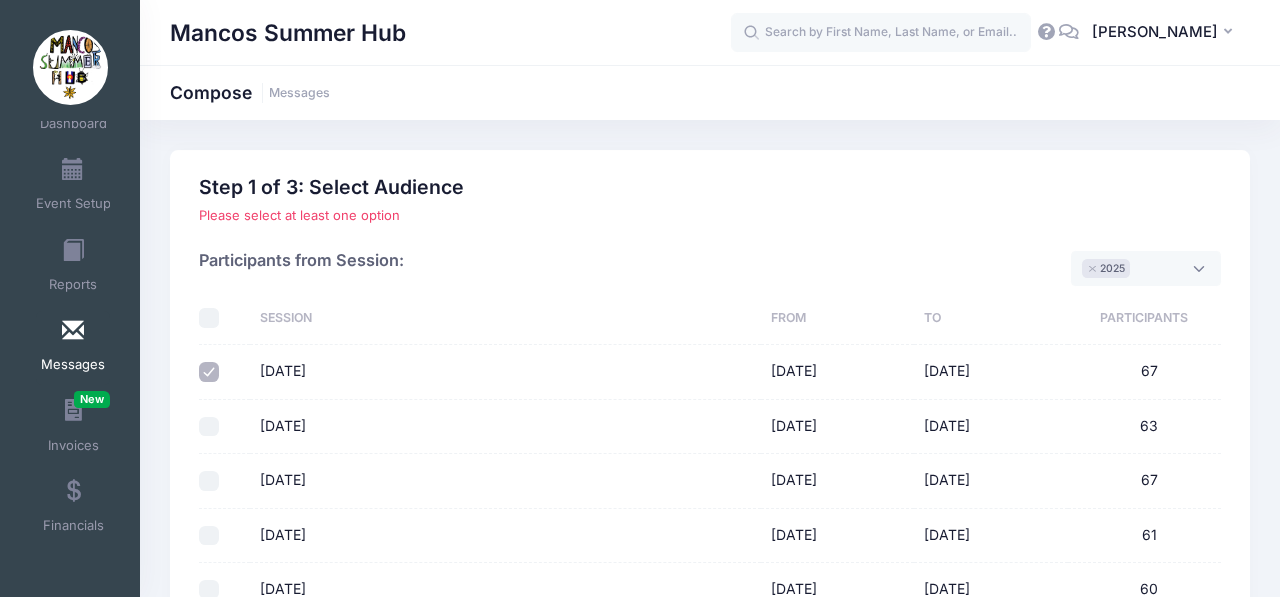 click on "June 10" at bounding box center (209, 427) 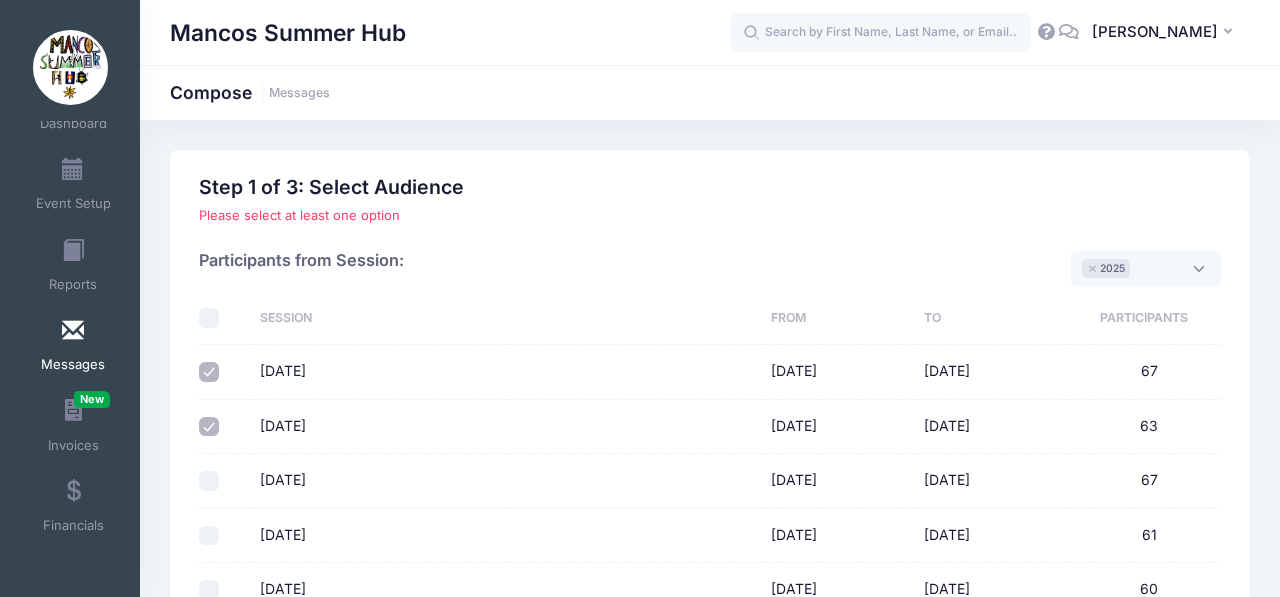 click on "June 11" at bounding box center [209, 481] 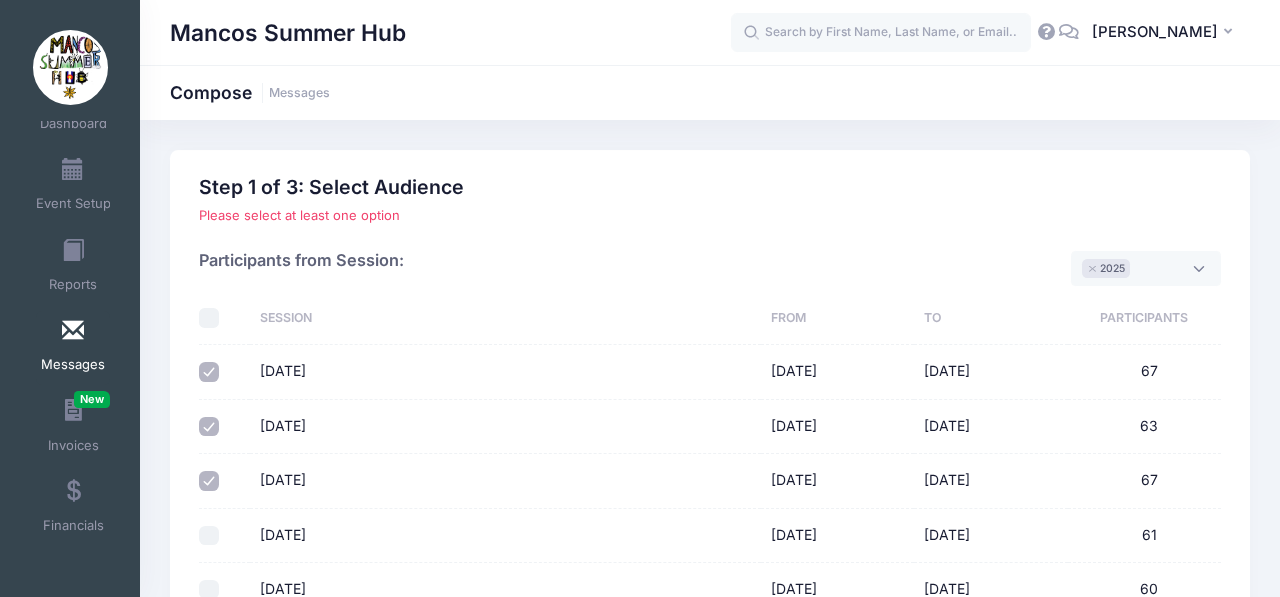click on "June 12" at bounding box center [209, 536] 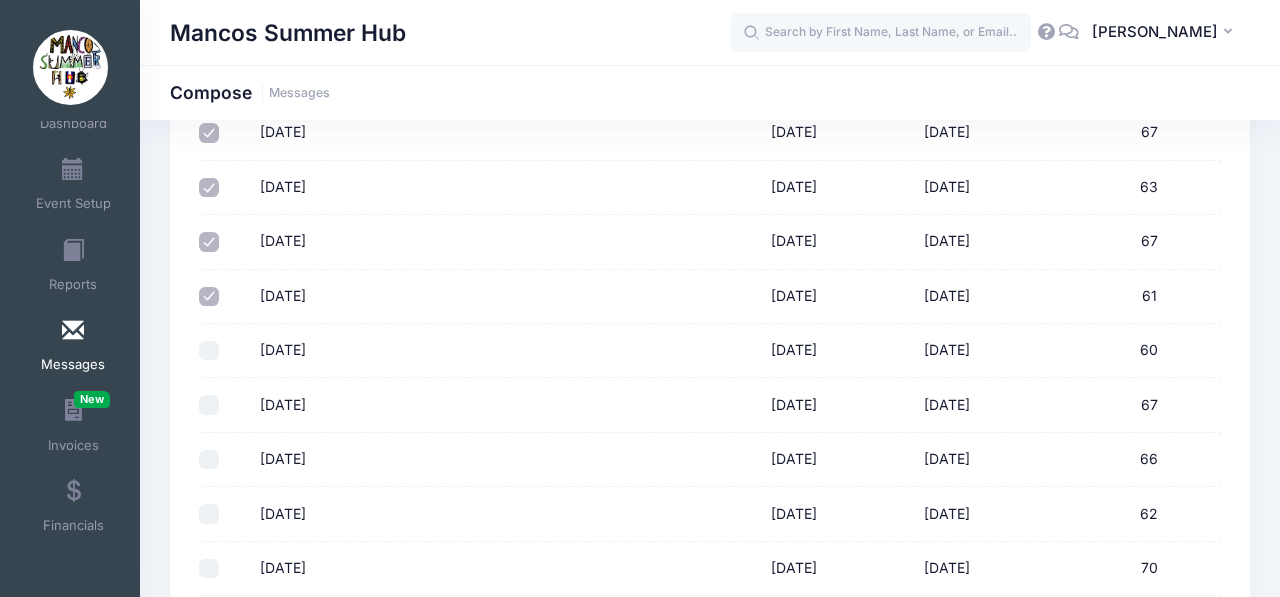 scroll, scrollTop: 240, scrollLeft: 0, axis: vertical 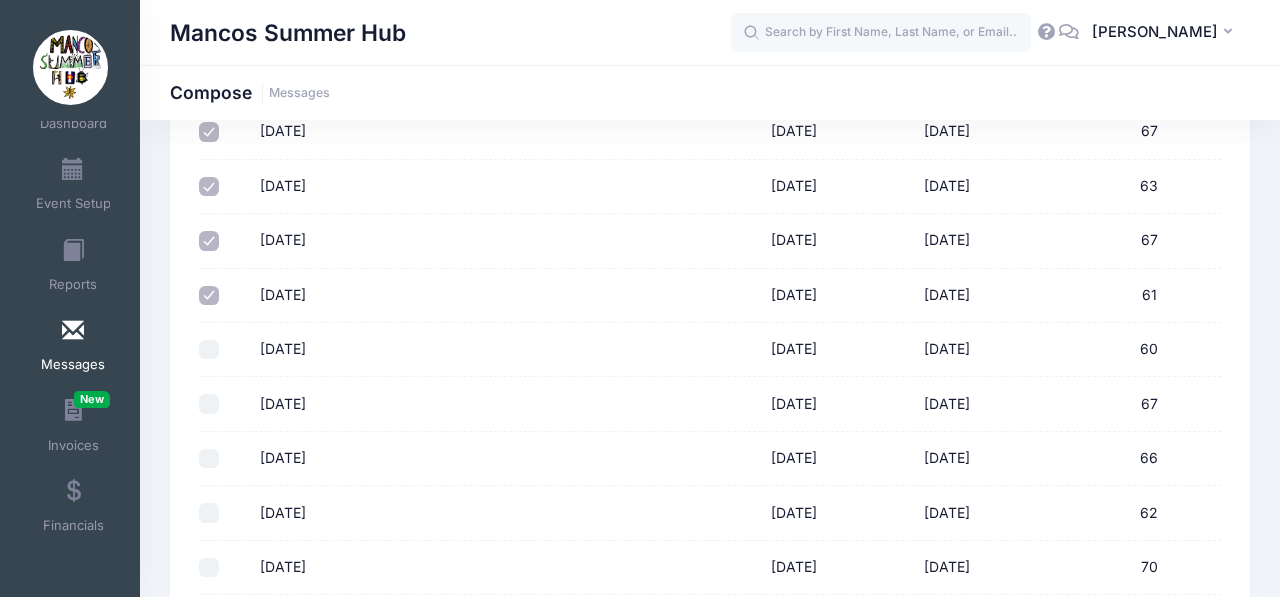 click on "June 16" at bounding box center (209, 350) 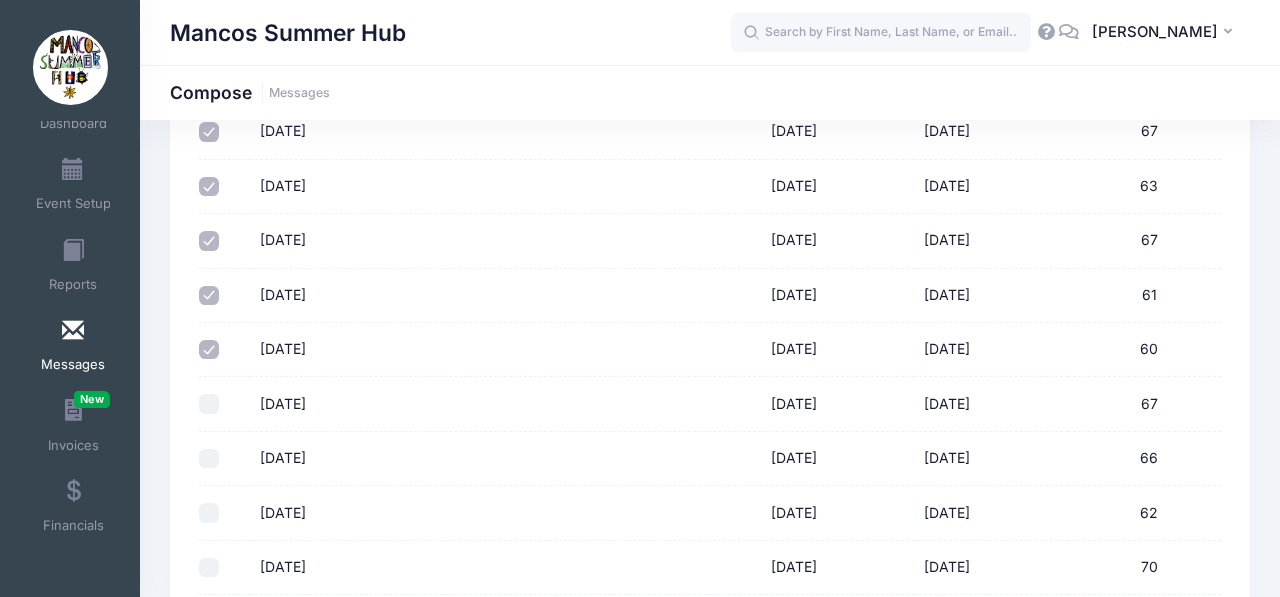 click on "June 17" at bounding box center [209, 404] 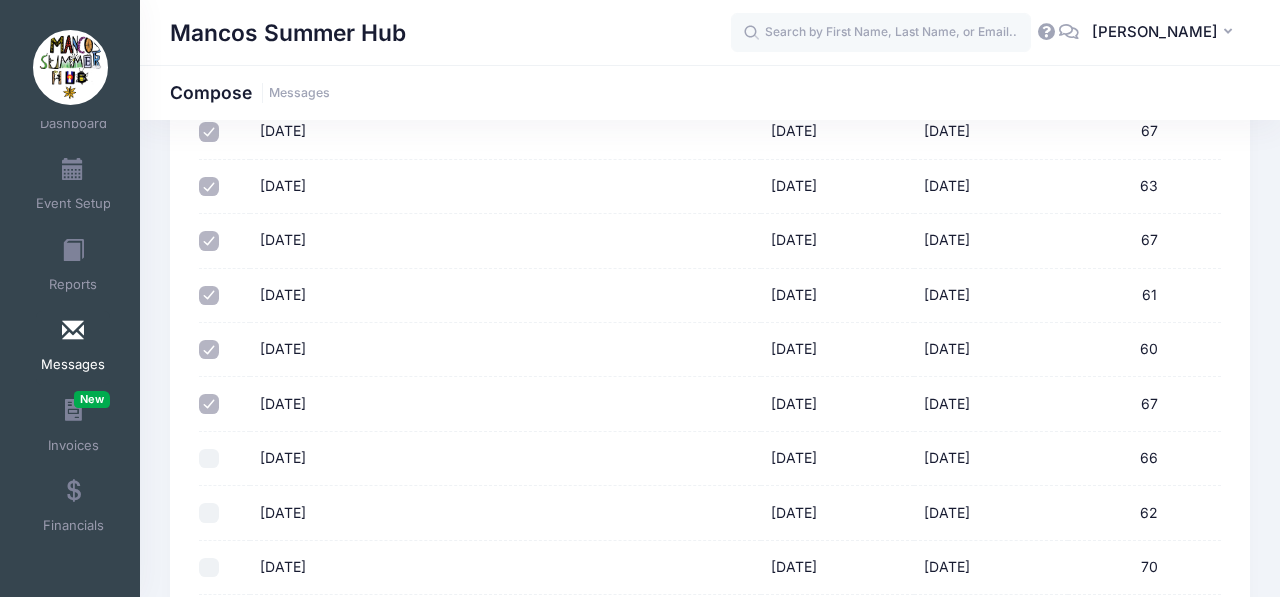 click on "[DATE]" at bounding box center [209, 459] 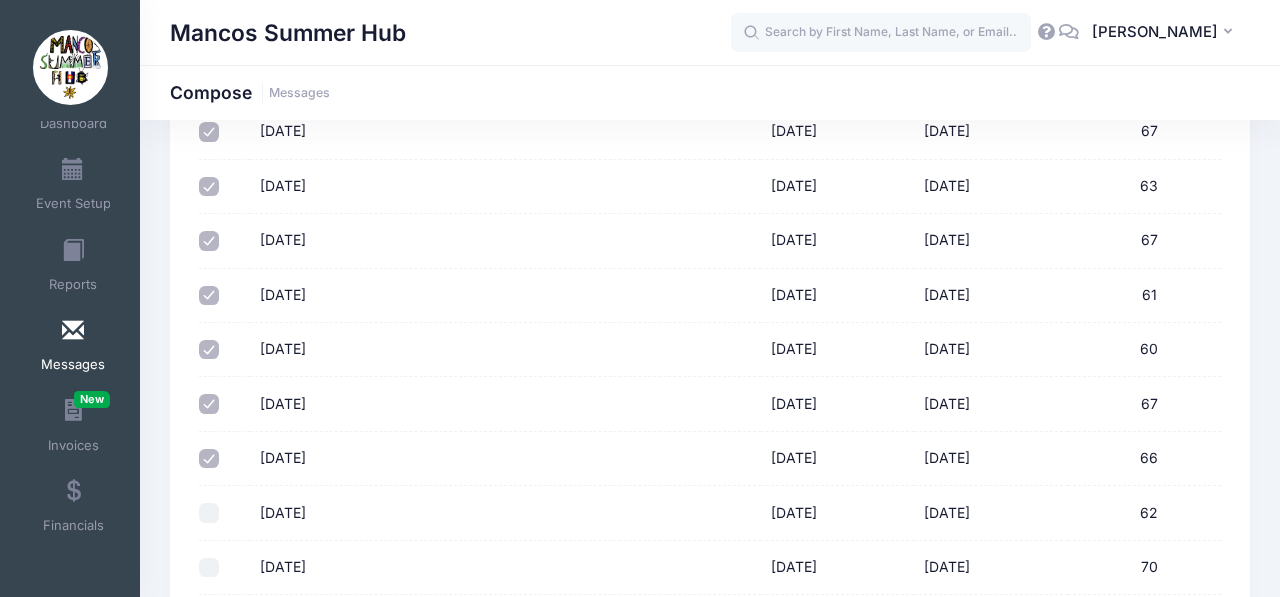 click on "[DATE]" at bounding box center [209, 513] 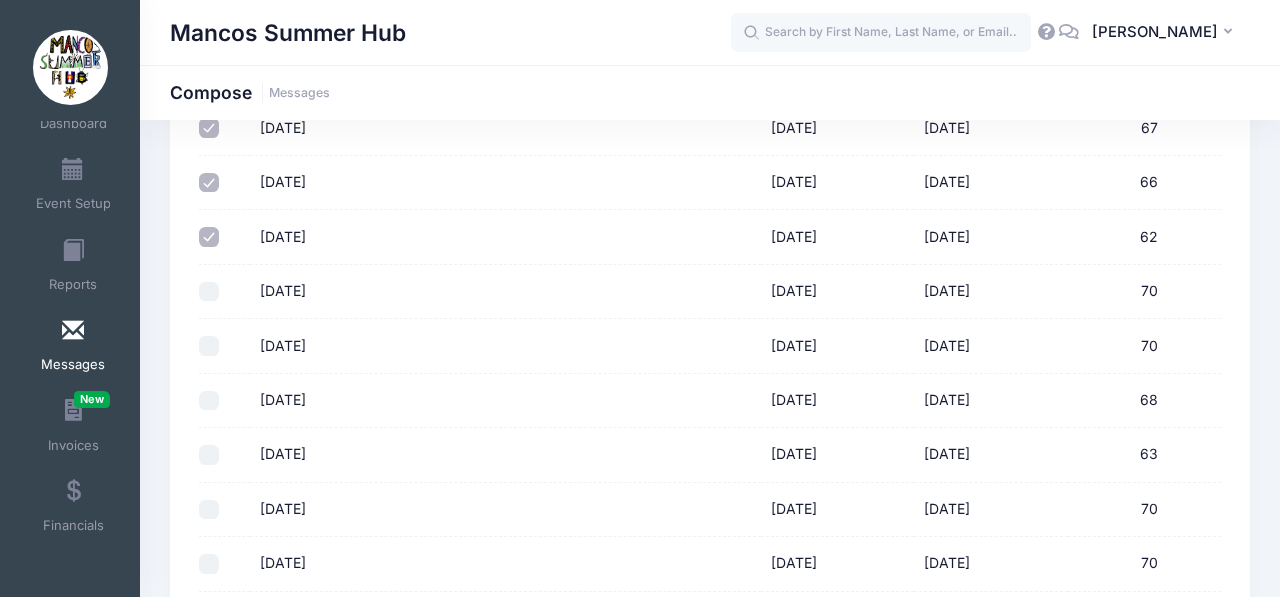 scroll, scrollTop: 517, scrollLeft: 0, axis: vertical 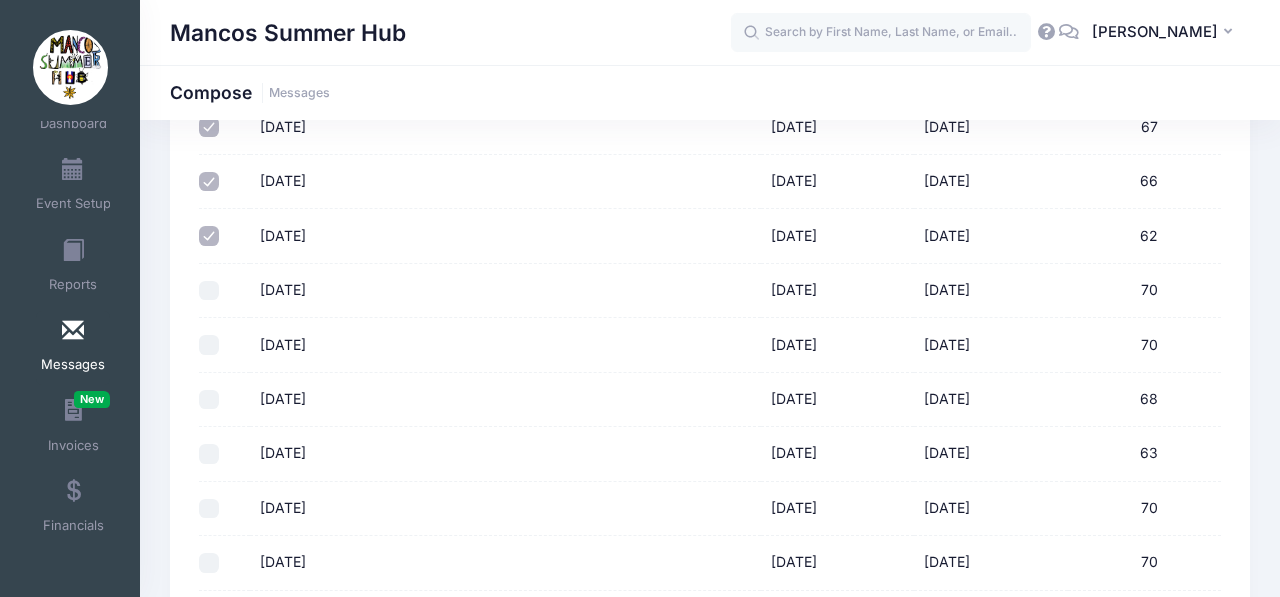 click on "[DATE]" at bounding box center (209, 291) 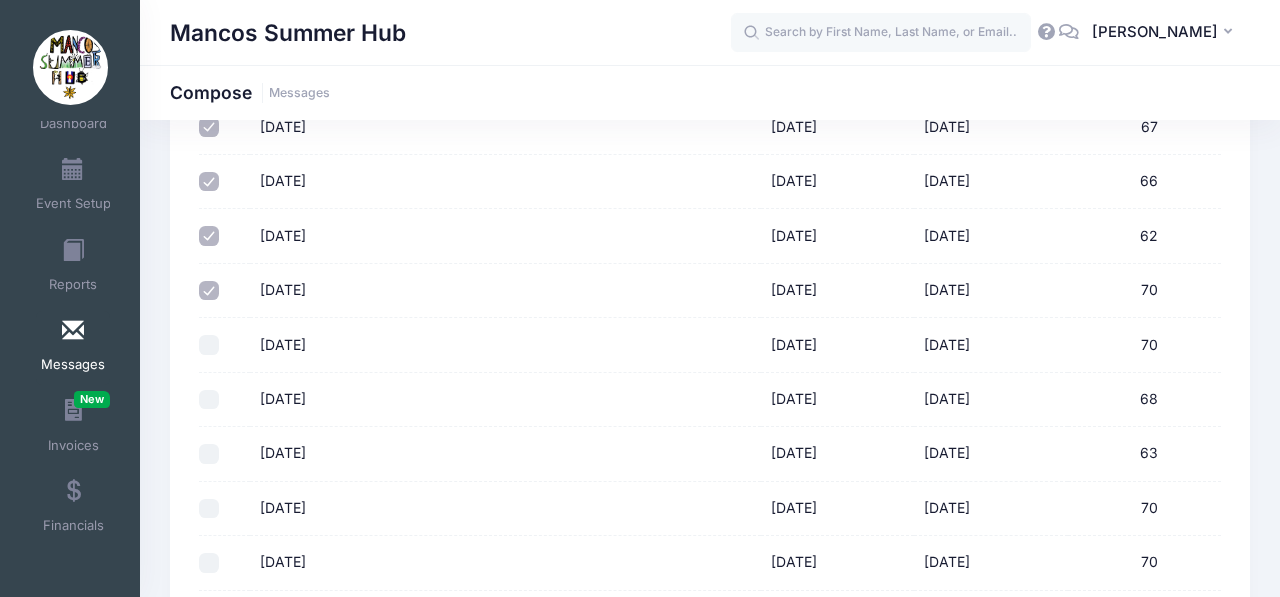 click on "[DATE]" at bounding box center [209, 345] 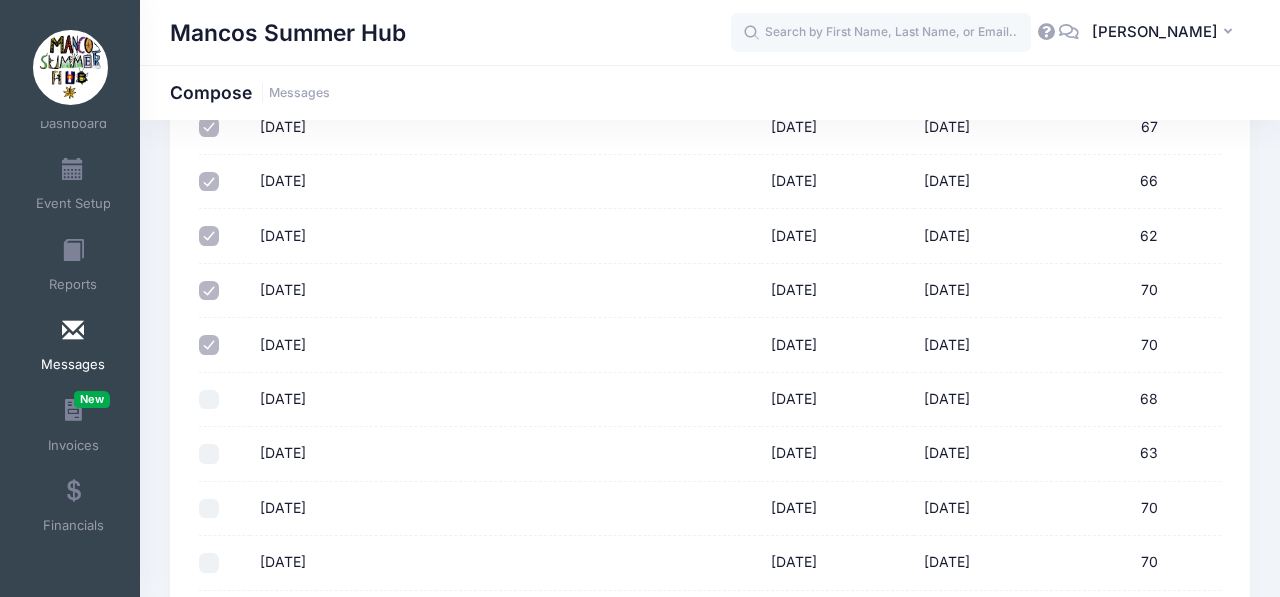 click on "[DATE]" at bounding box center (209, 400) 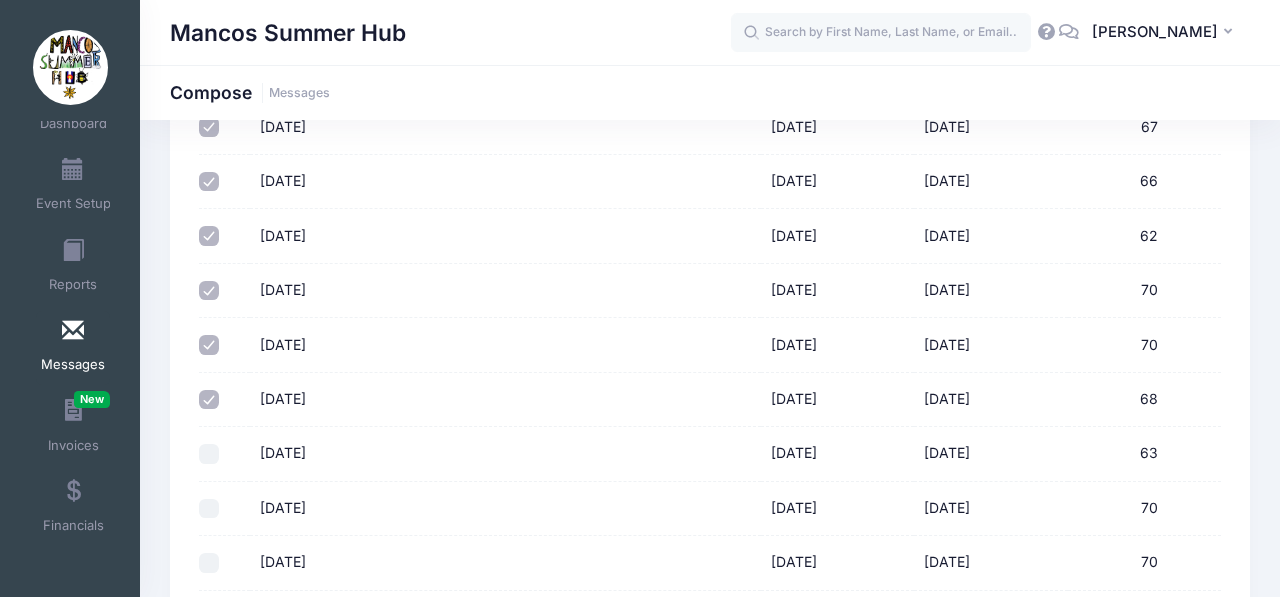 click at bounding box center (224, 454) 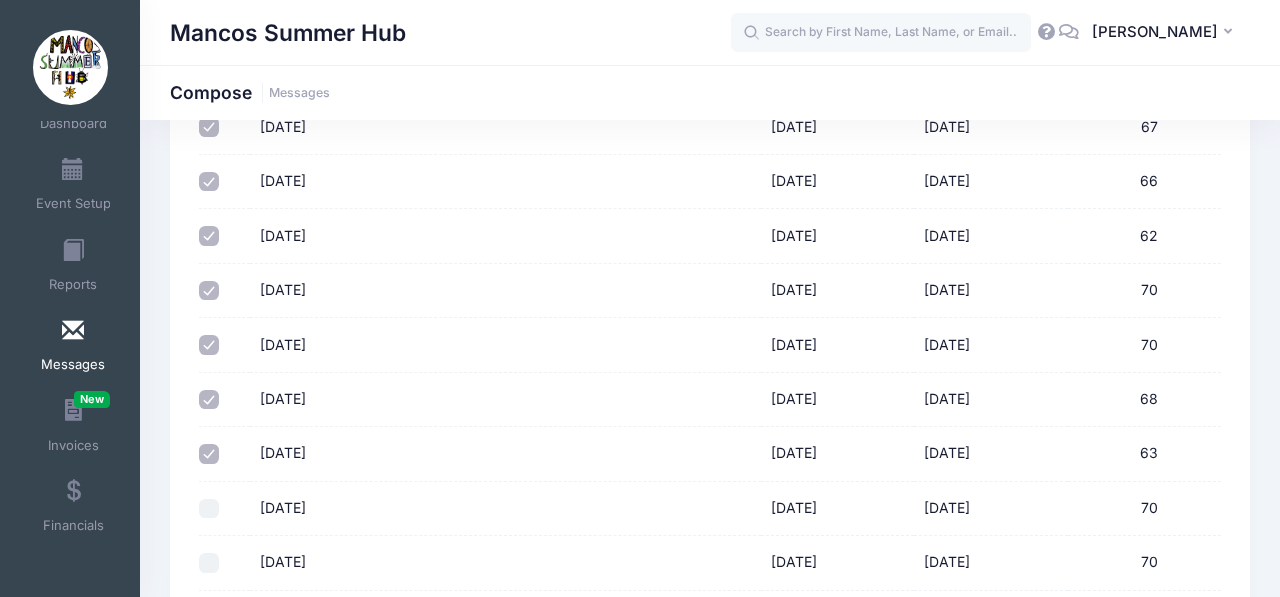 click on "[DATE]" at bounding box center [209, 509] 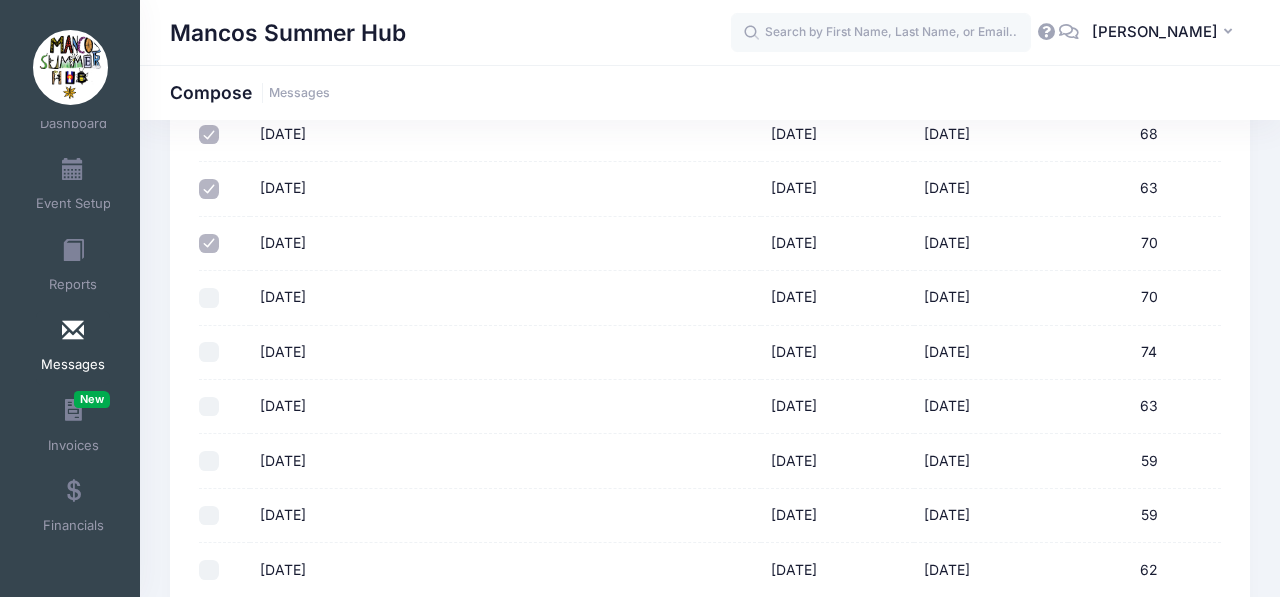 scroll, scrollTop: 783, scrollLeft: 0, axis: vertical 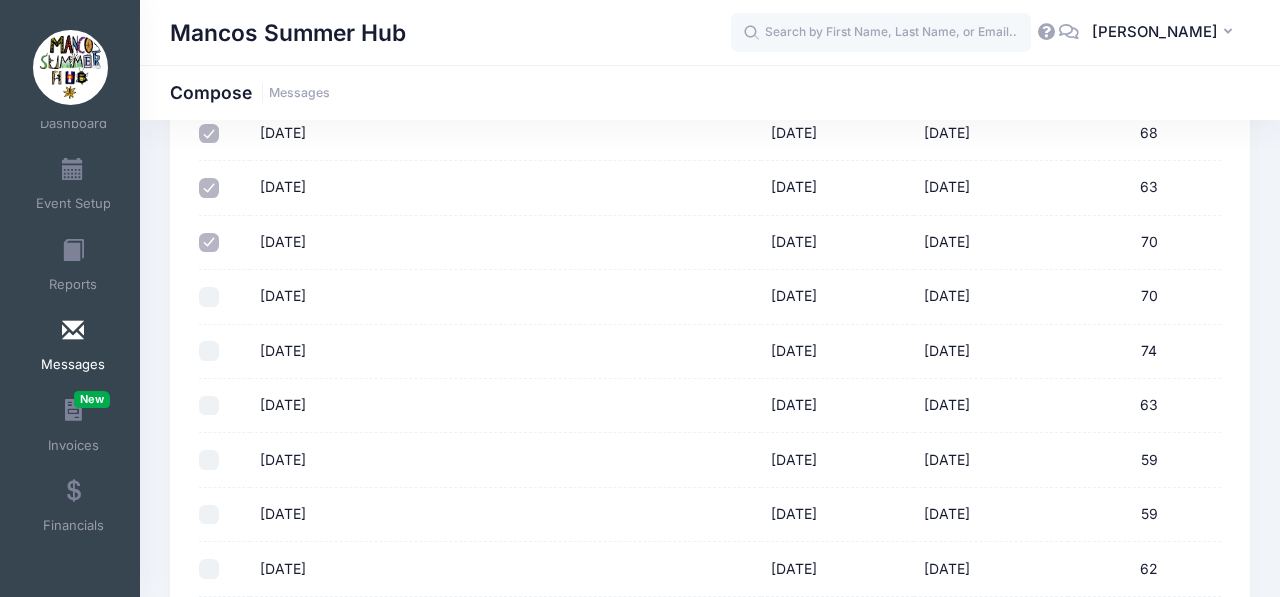 click on "[DATE]" at bounding box center (209, 297) 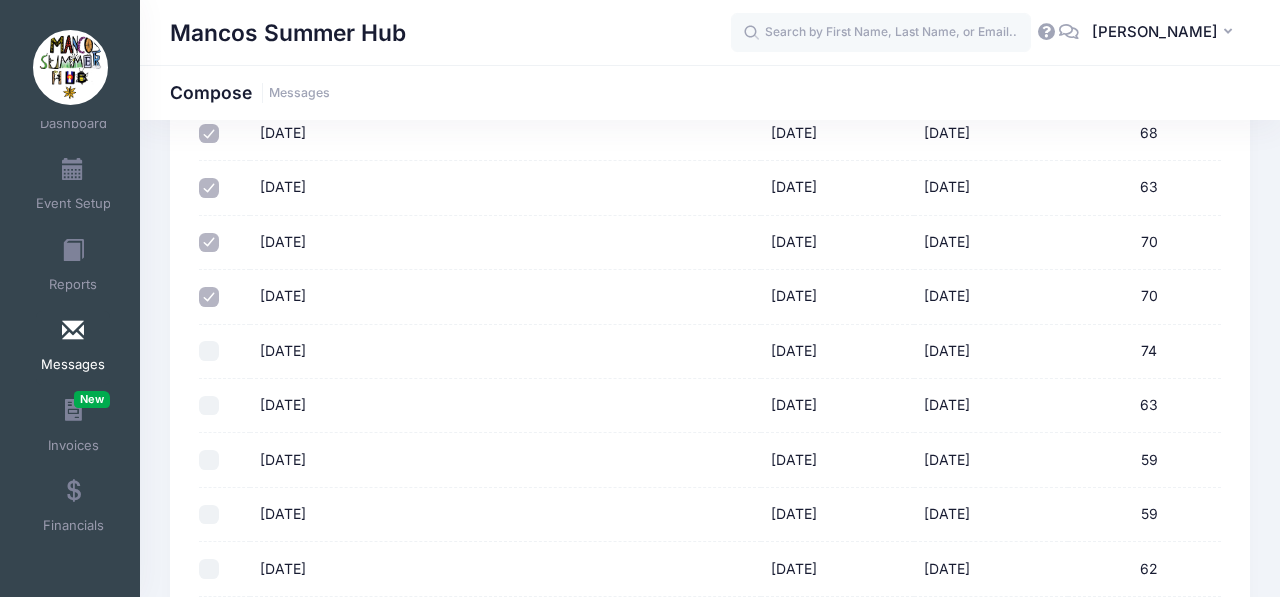 click on "[DATE]" at bounding box center (209, 351) 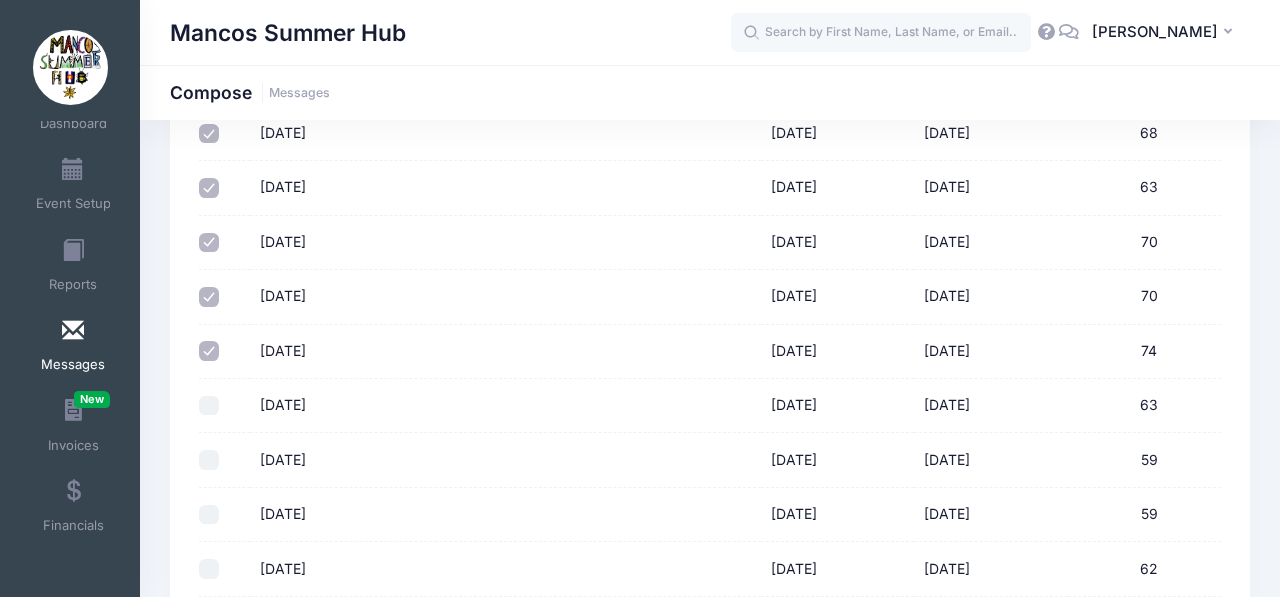 click at bounding box center [224, 406] 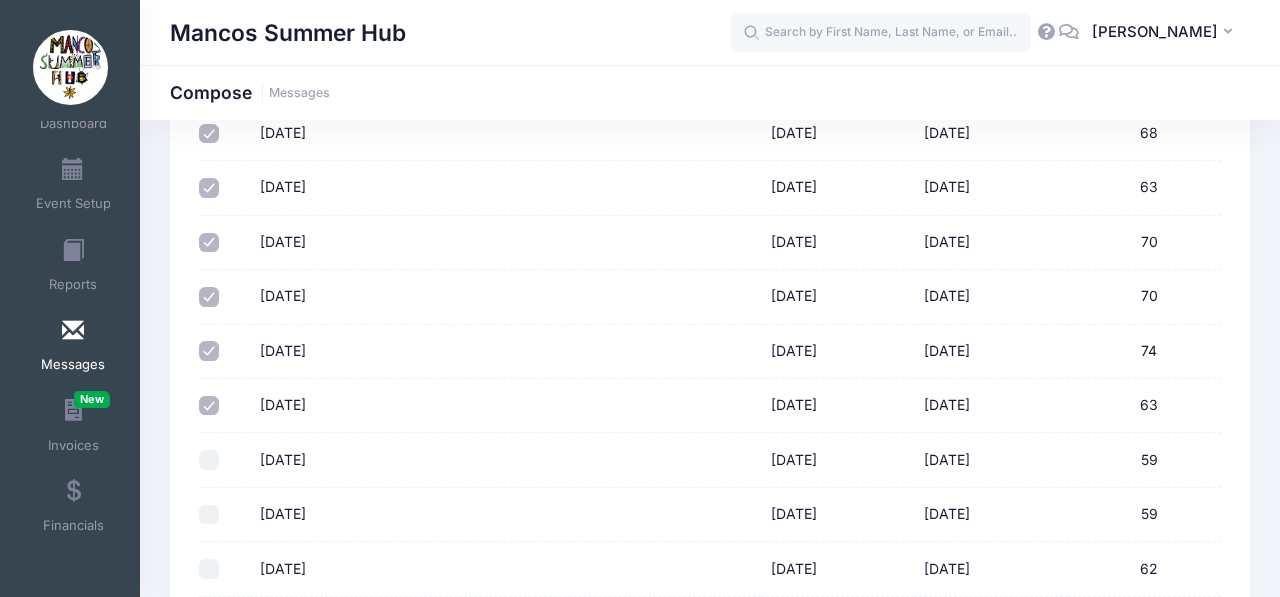 click at bounding box center [224, 460] 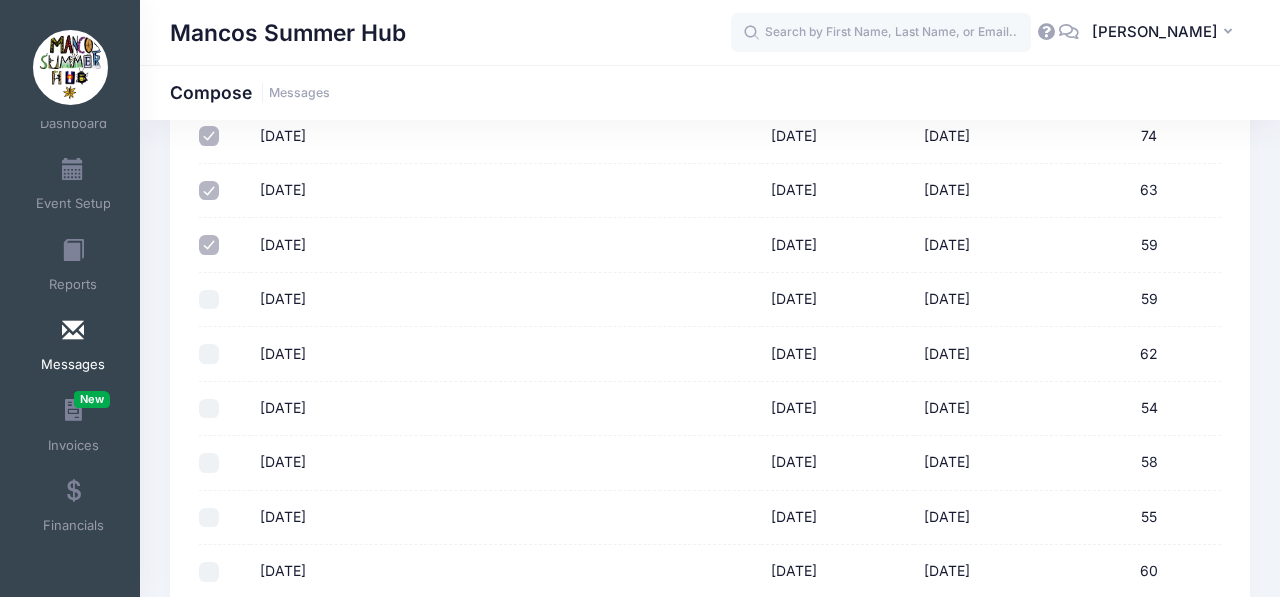 scroll, scrollTop: 1002, scrollLeft: 0, axis: vertical 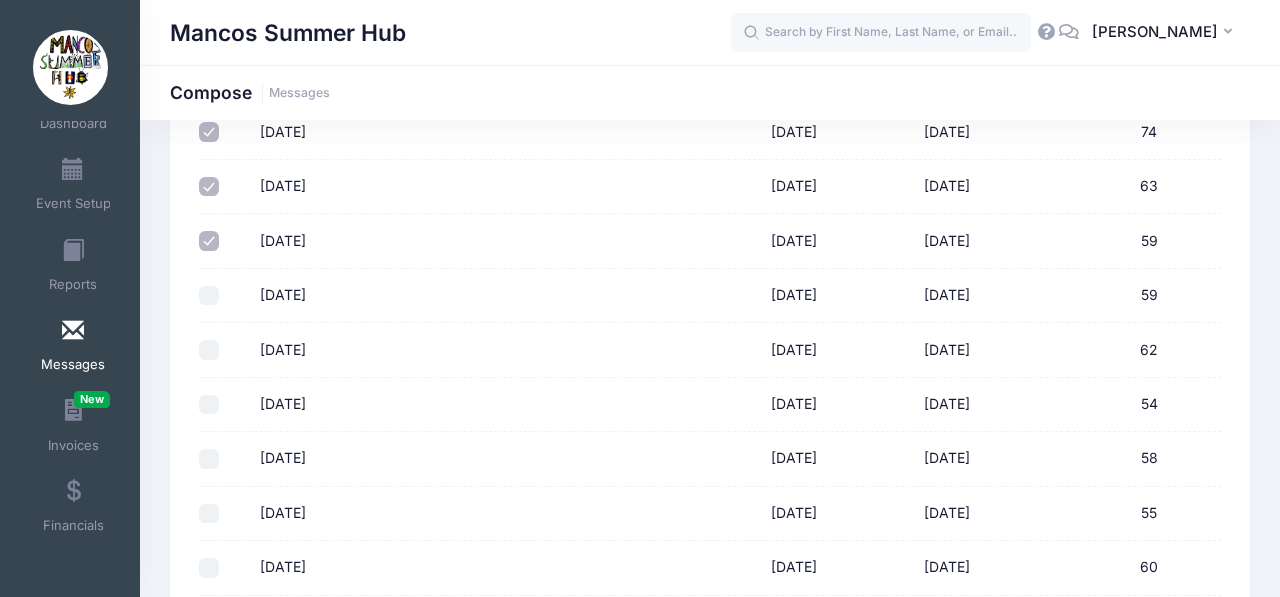 click on "[DATE]" at bounding box center (209, 296) 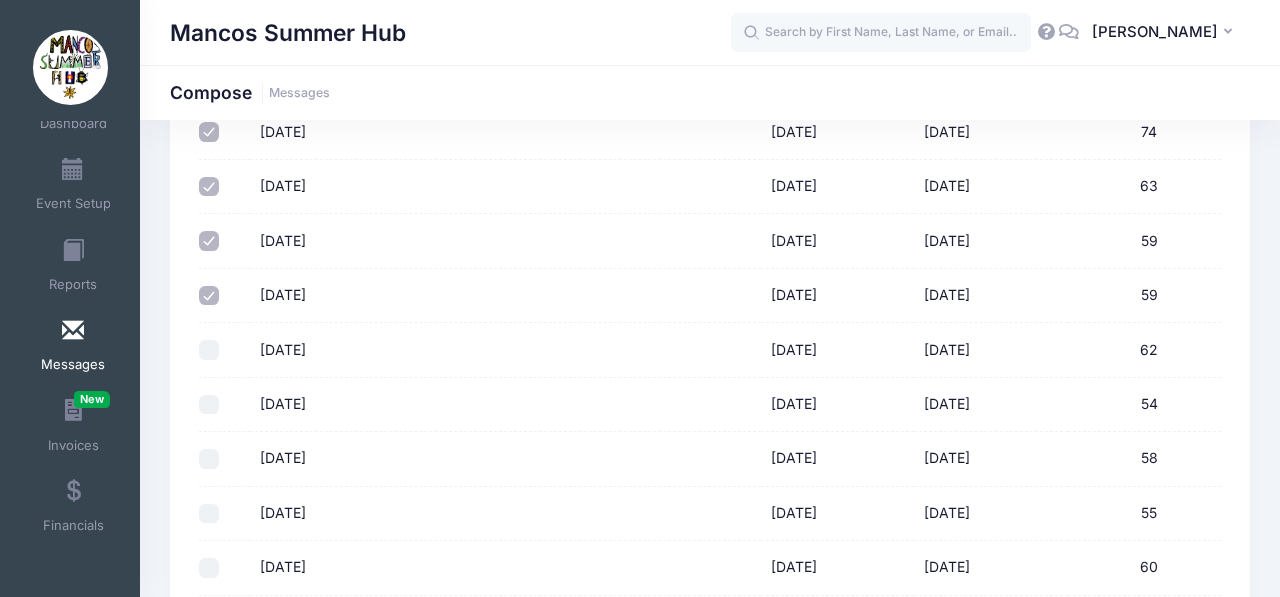 click on "[DATE]" at bounding box center [209, 350] 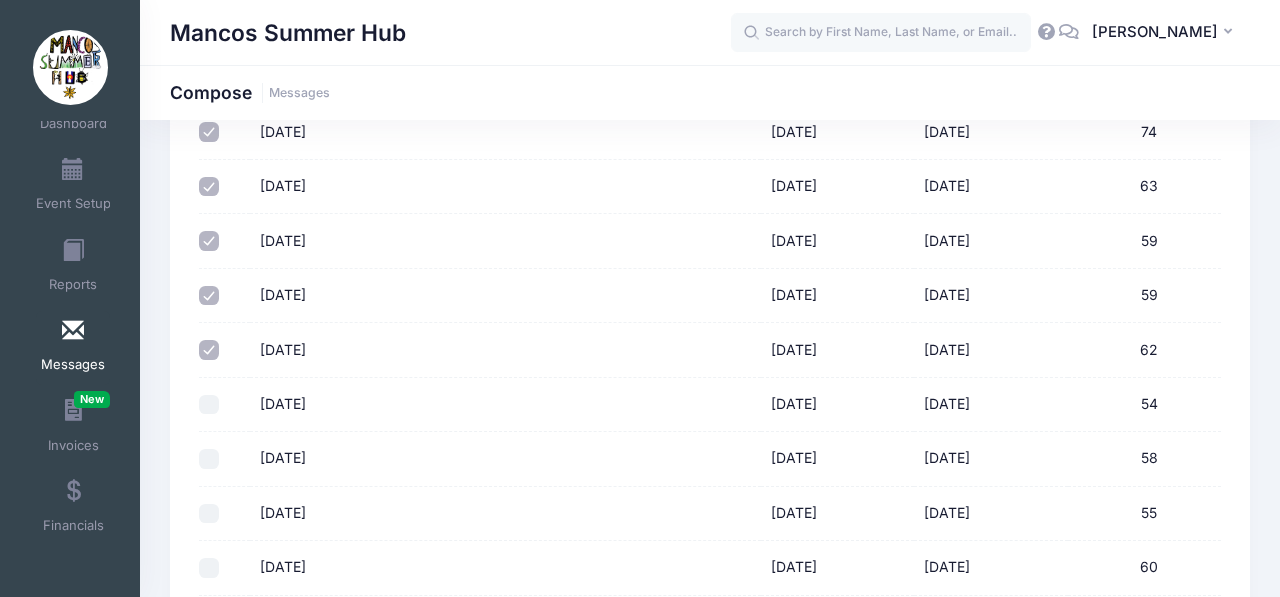 click on "[DATE]" at bounding box center [209, 405] 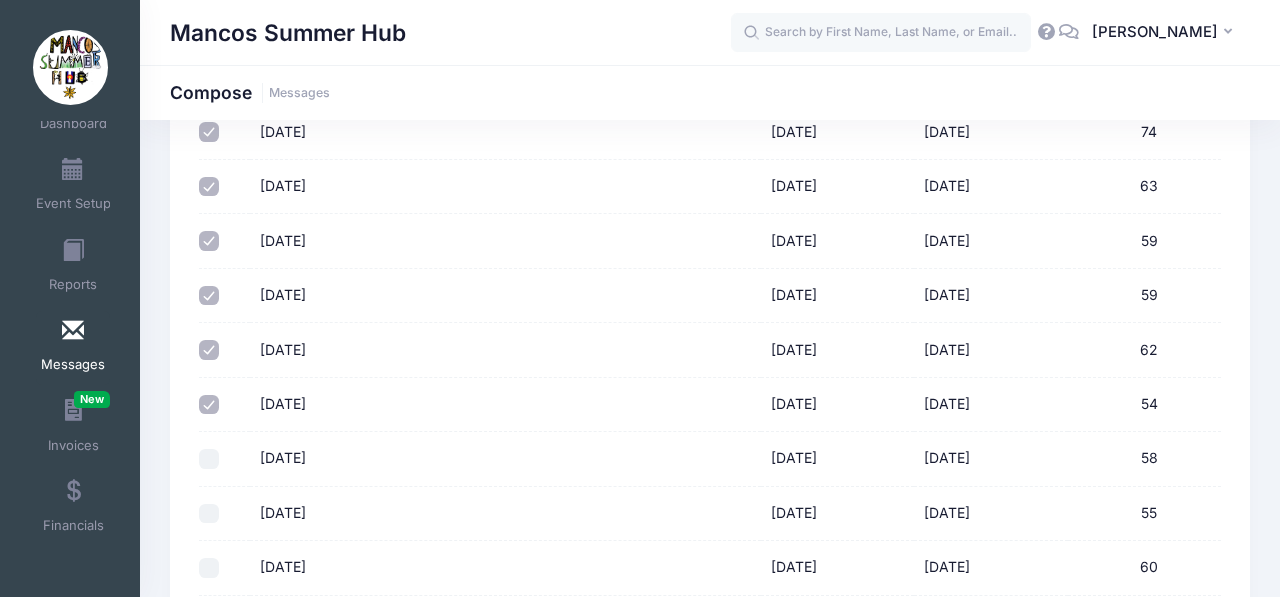 click on "[DATE]" at bounding box center (209, 459) 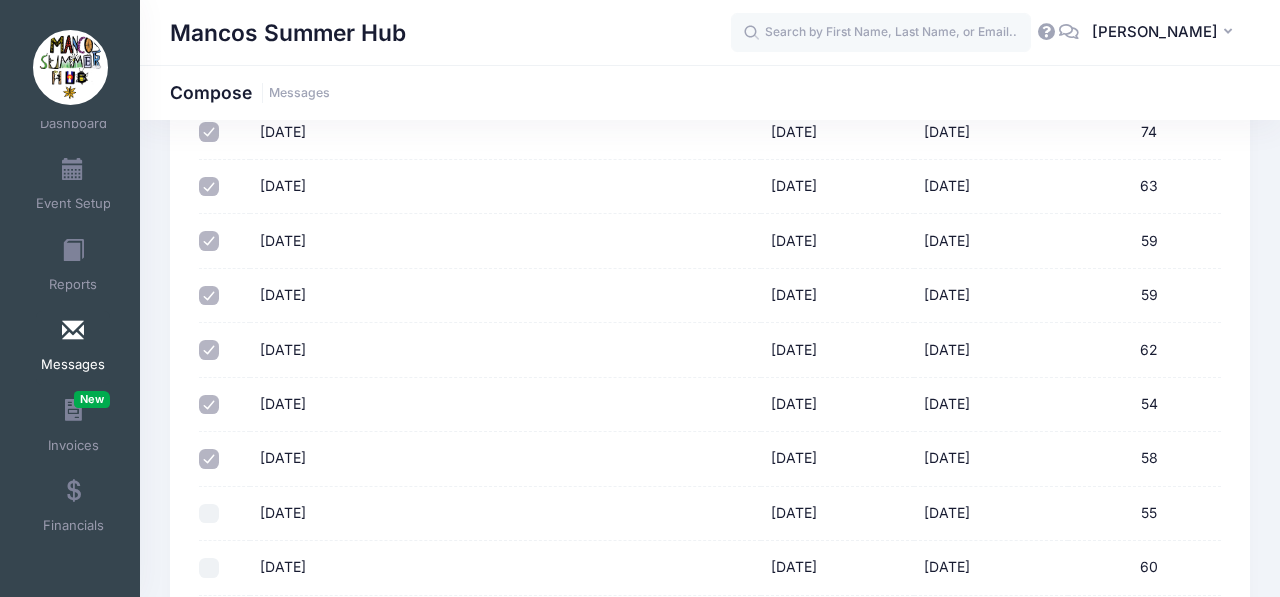 click on "[DATE]" at bounding box center [209, 514] 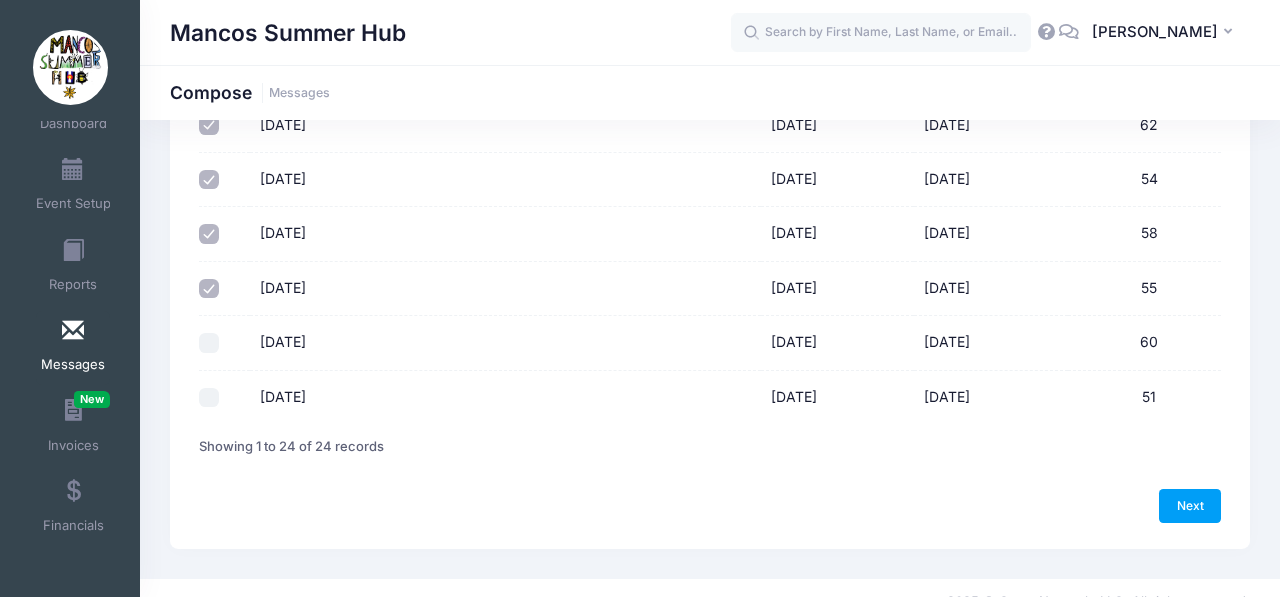 scroll, scrollTop: 1255, scrollLeft: 0, axis: vertical 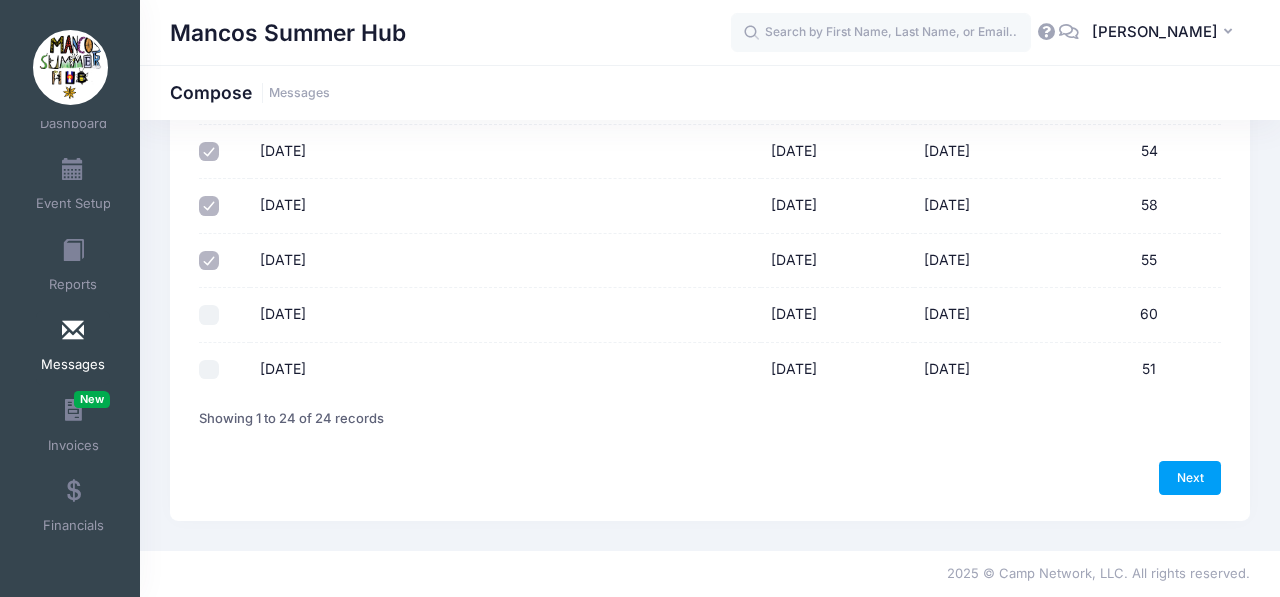 click on "[DATE]" at bounding box center (209, 315) 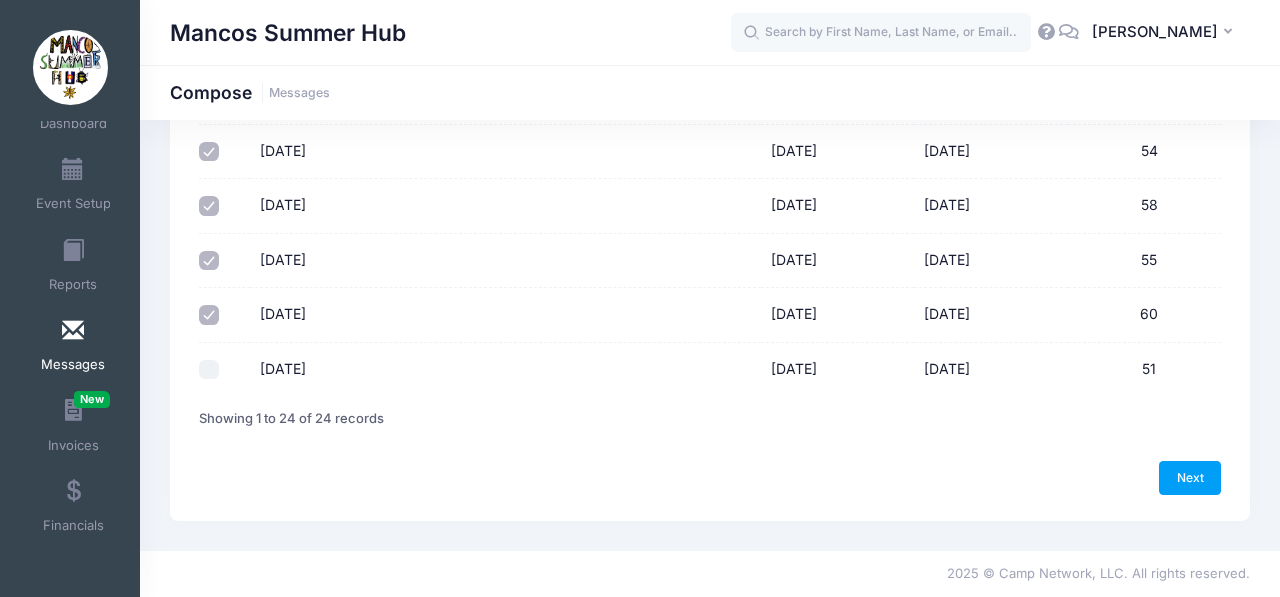 click on "[DATE]" at bounding box center [209, 370] 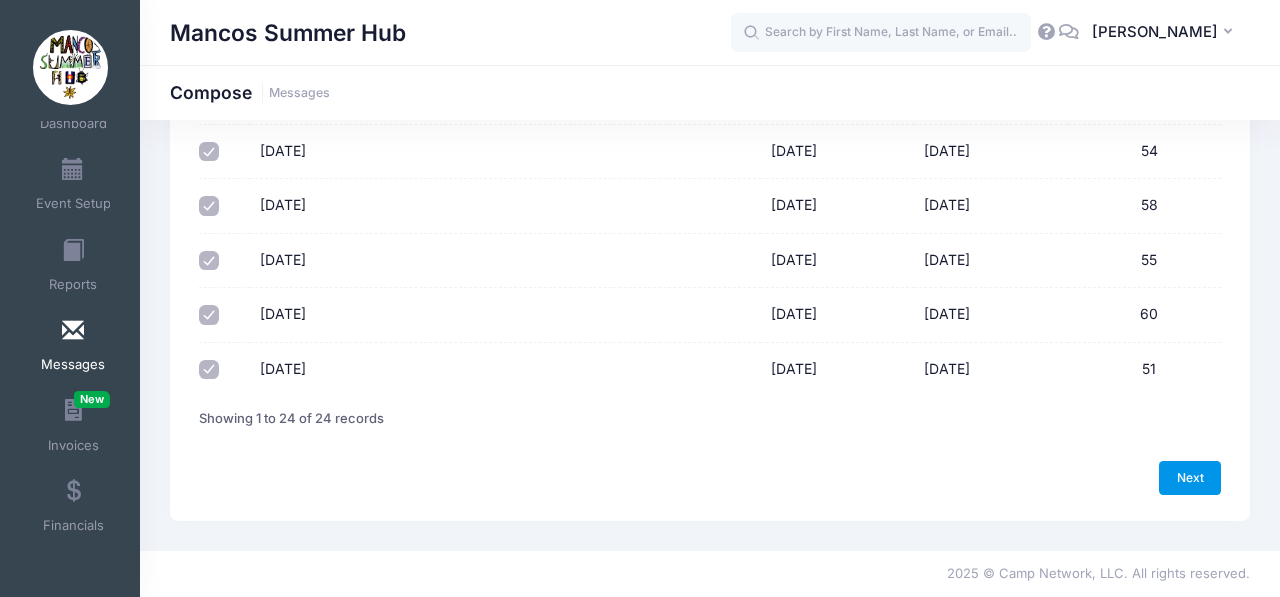 click on "Next" at bounding box center [1190, 478] 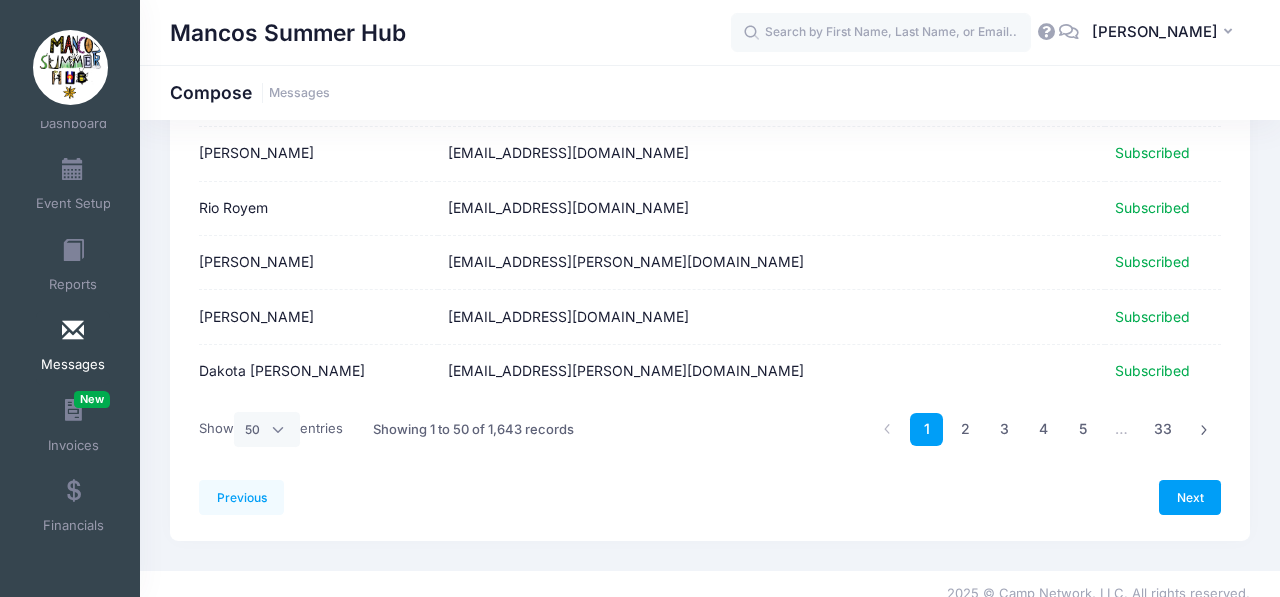 scroll, scrollTop: 2628, scrollLeft: 0, axis: vertical 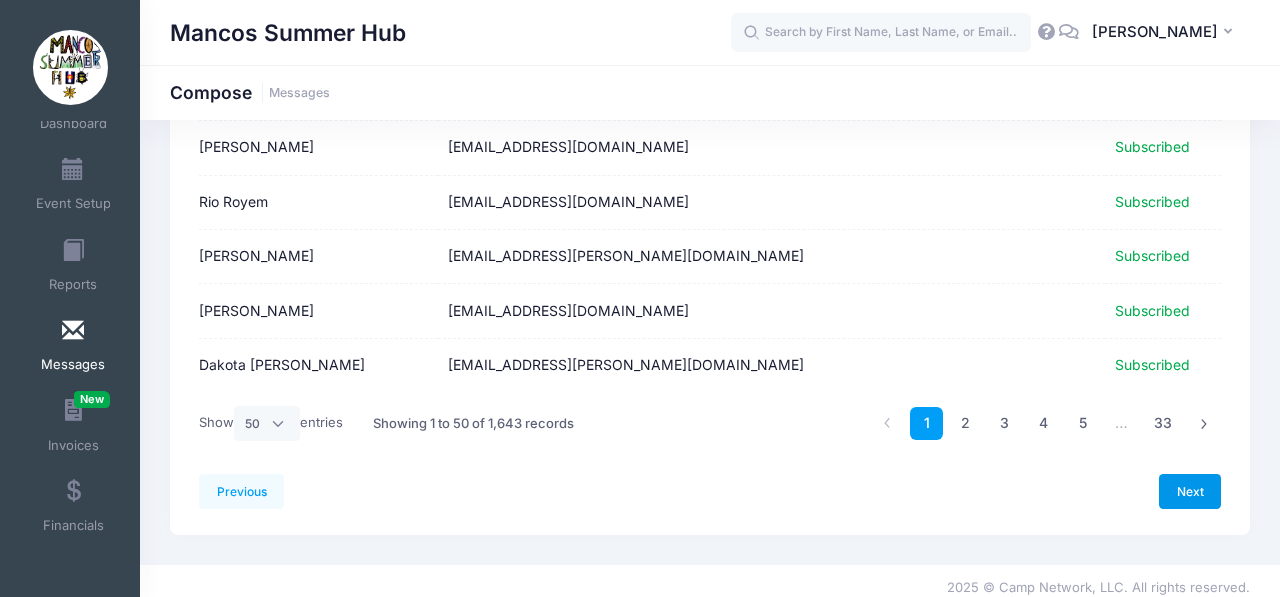 click on "Next" at bounding box center [1190, 491] 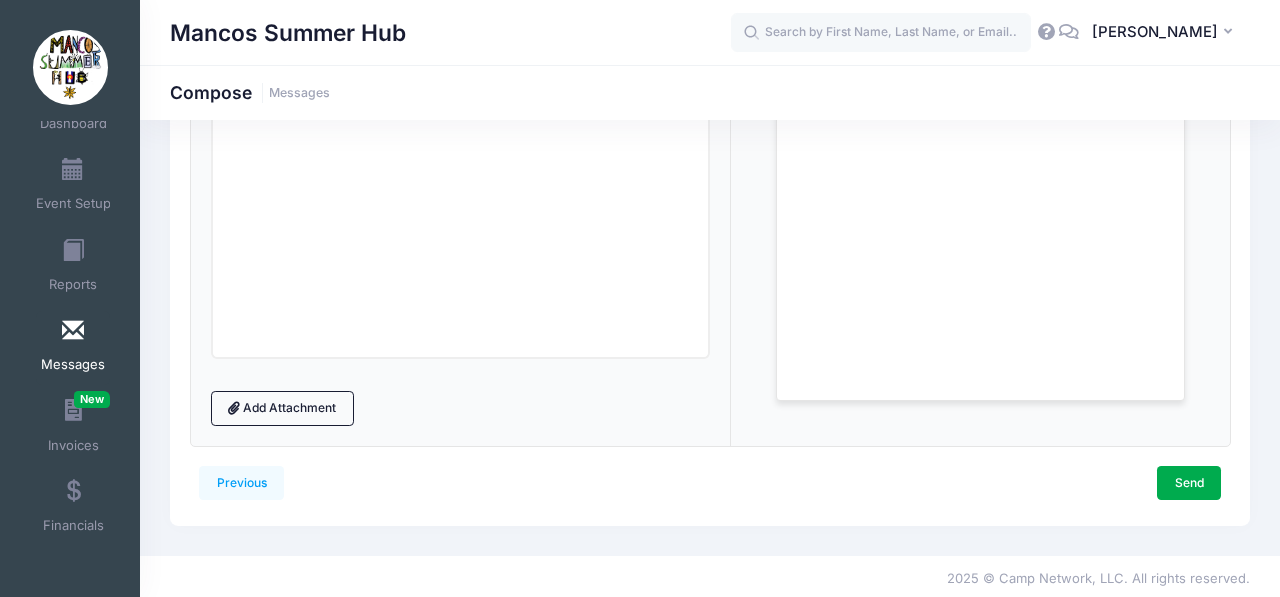 scroll, scrollTop: 455, scrollLeft: 0, axis: vertical 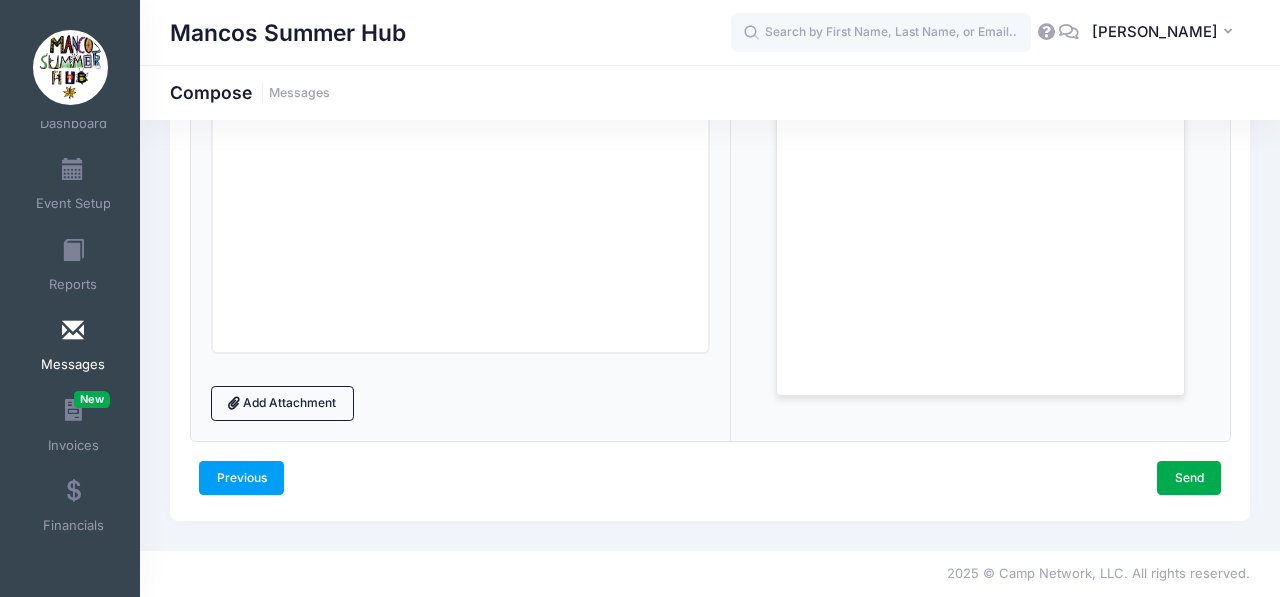 click on "Previous" at bounding box center [241, 478] 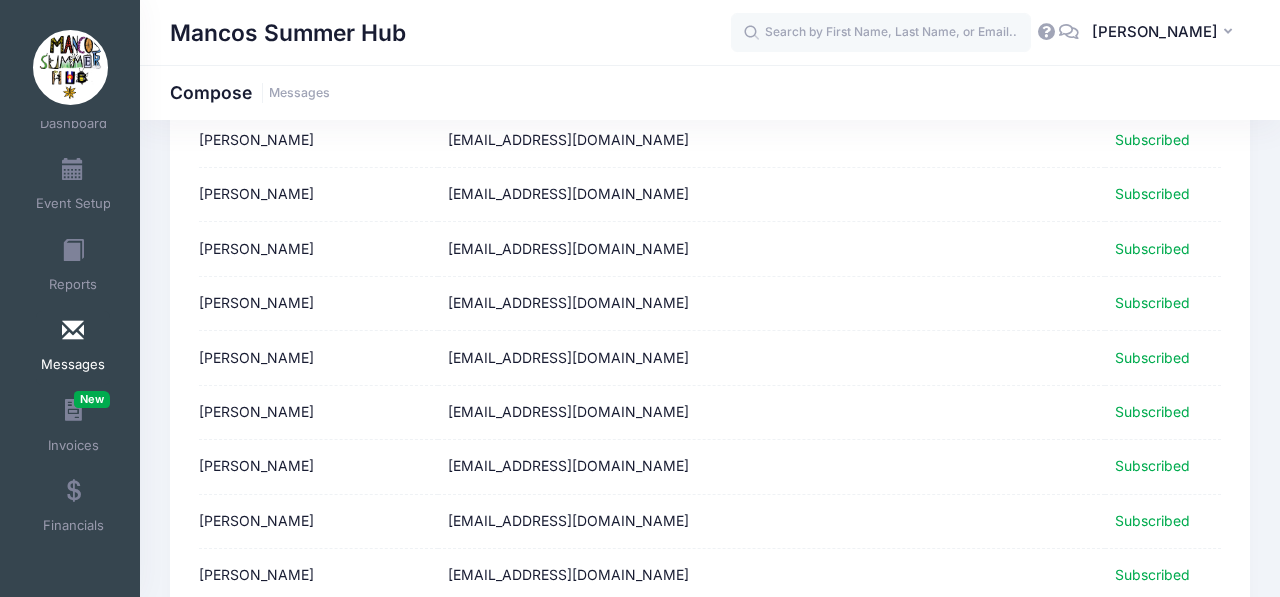 scroll, scrollTop: 2641, scrollLeft: 0, axis: vertical 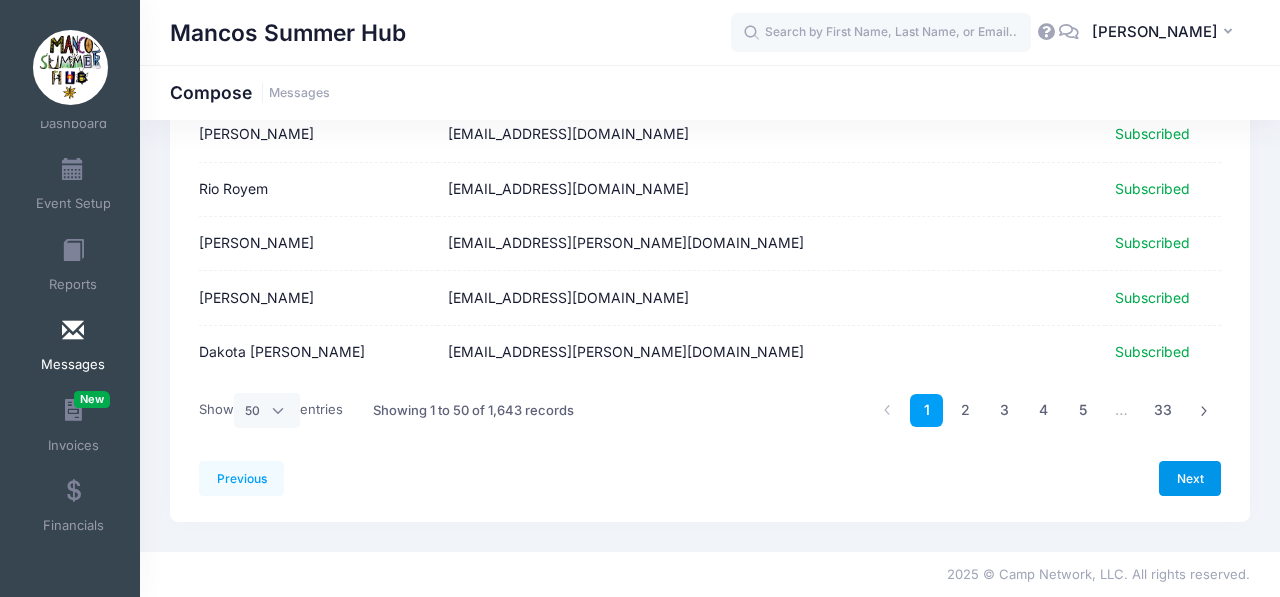 click on "Next" at bounding box center (1190, 478) 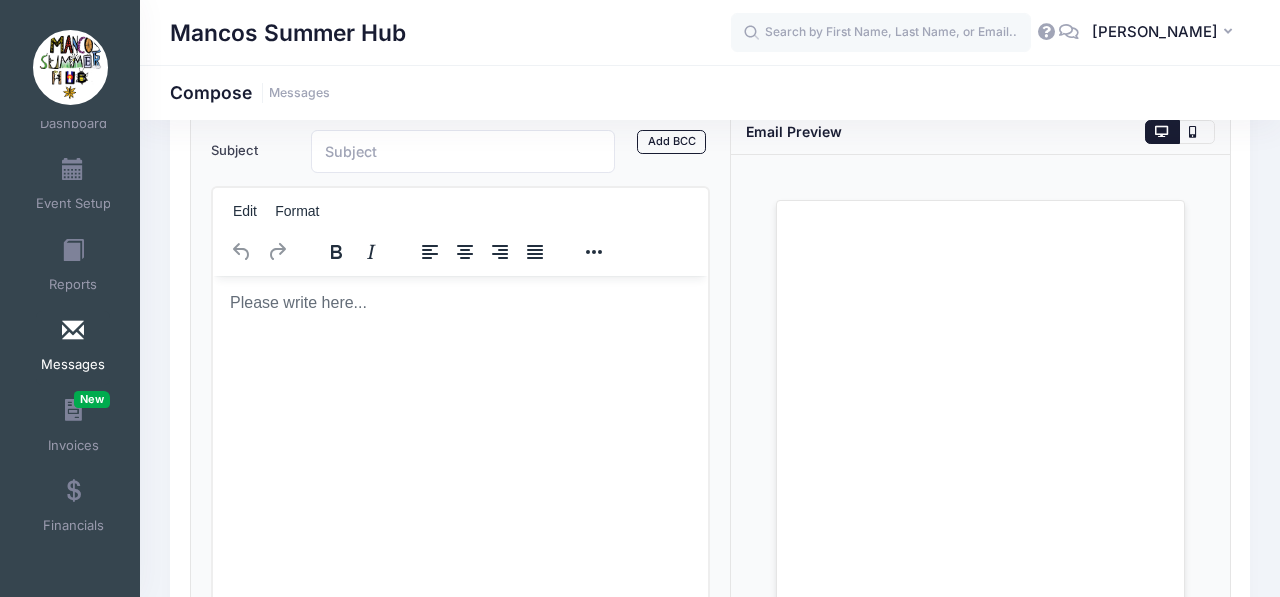 scroll, scrollTop: 0, scrollLeft: 0, axis: both 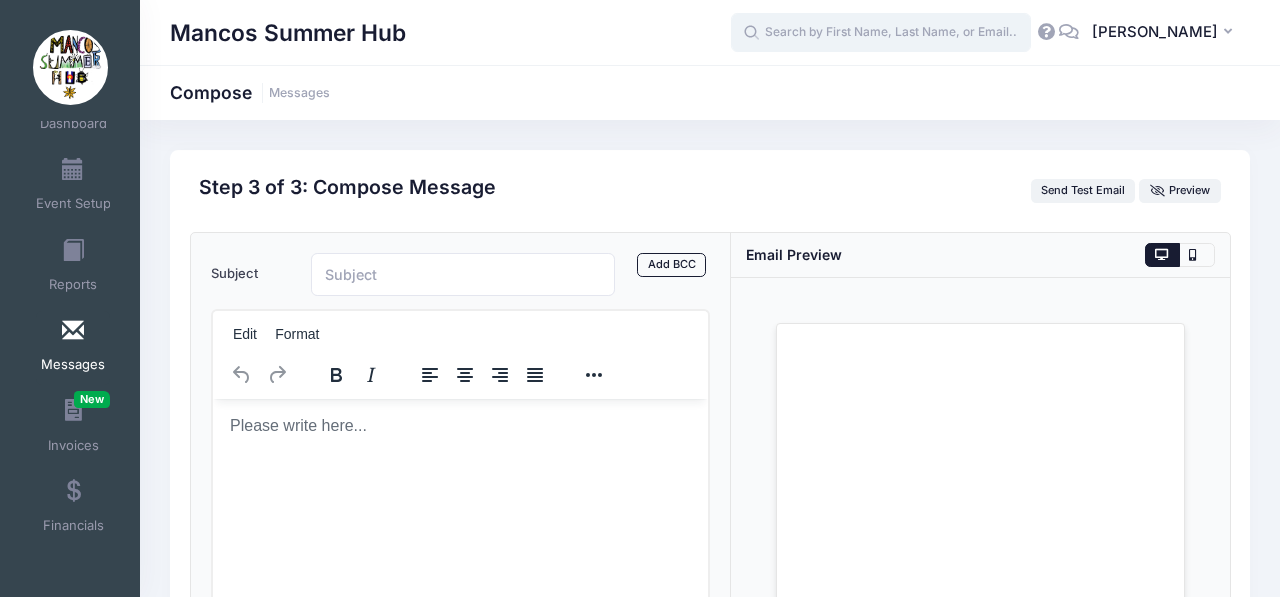 click at bounding box center [881, 33] 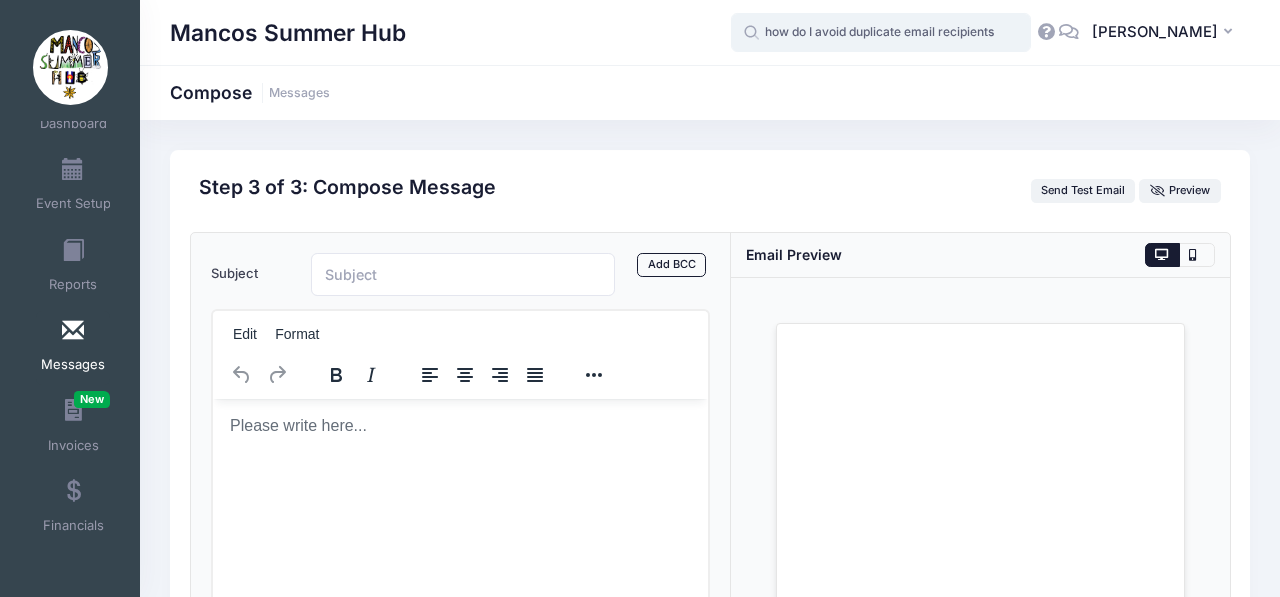 type on "how do I avoid duplicate email recipients" 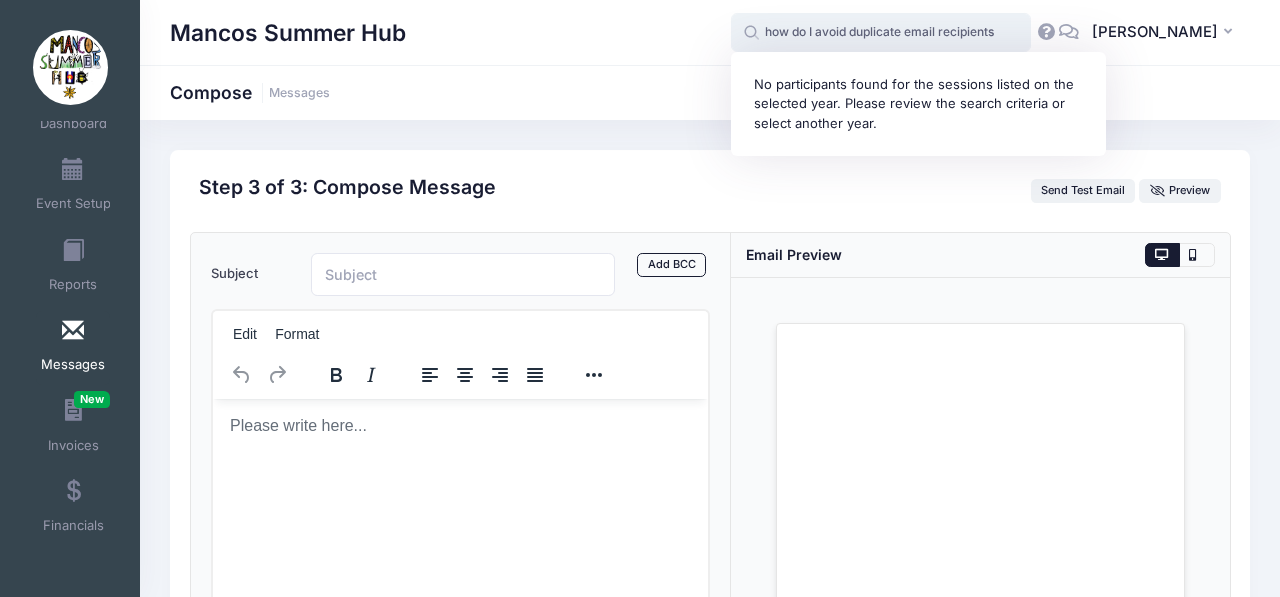 click on "how do I avoid duplicate email recipients" at bounding box center (881, 33) 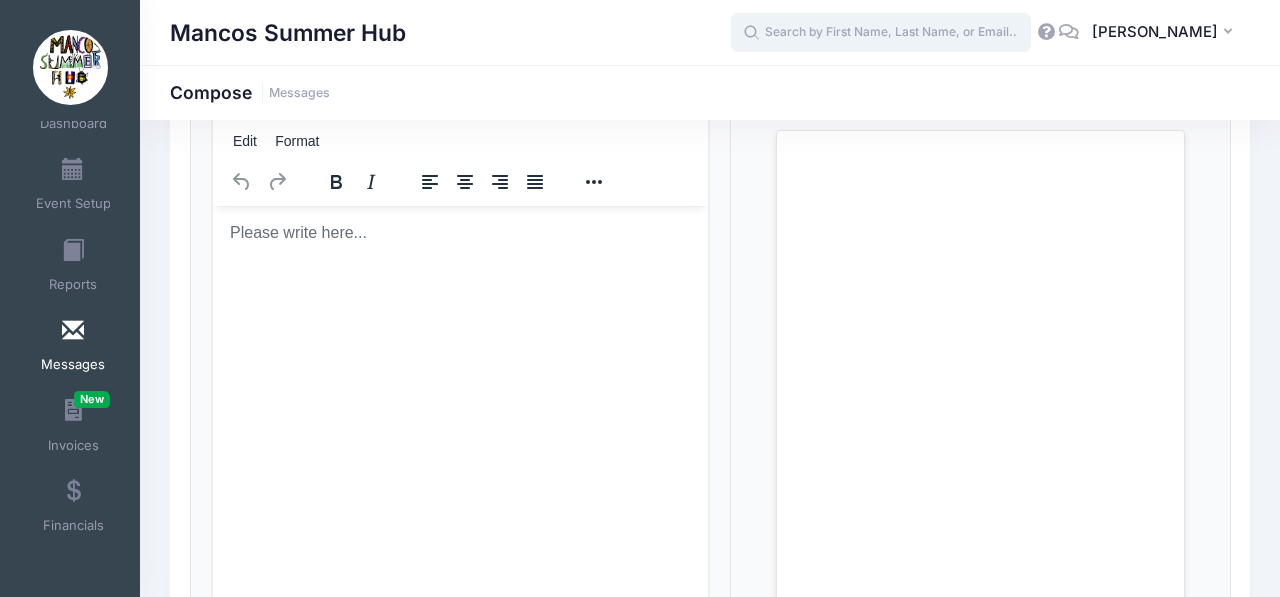 scroll, scrollTop: 0, scrollLeft: 0, axis: both 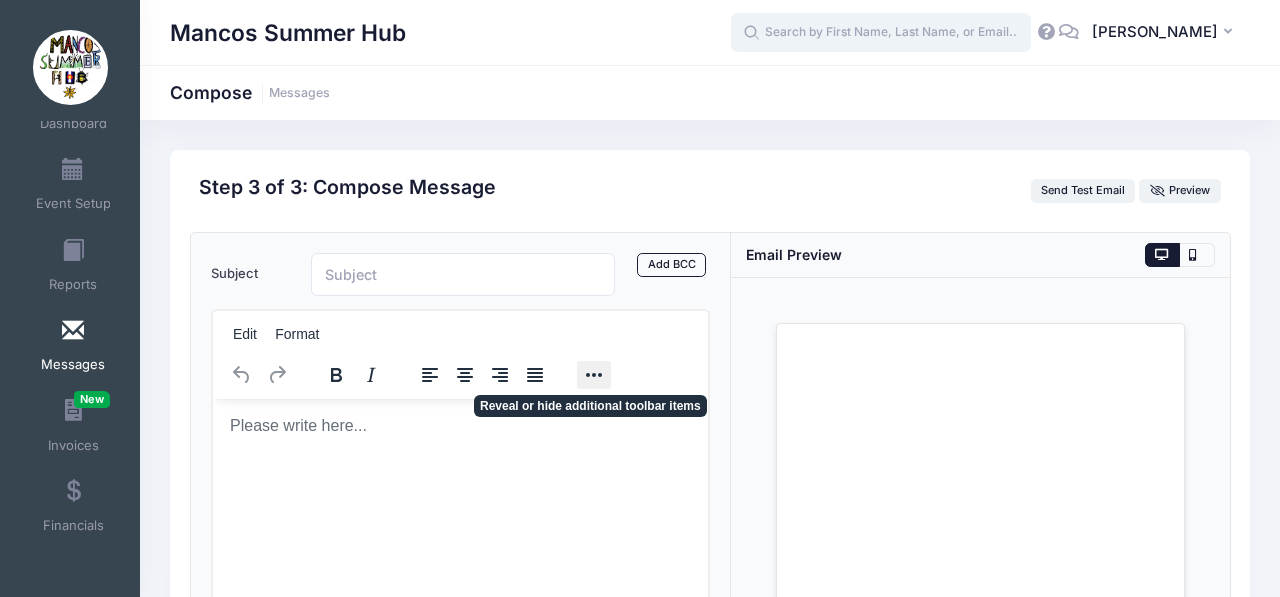 type 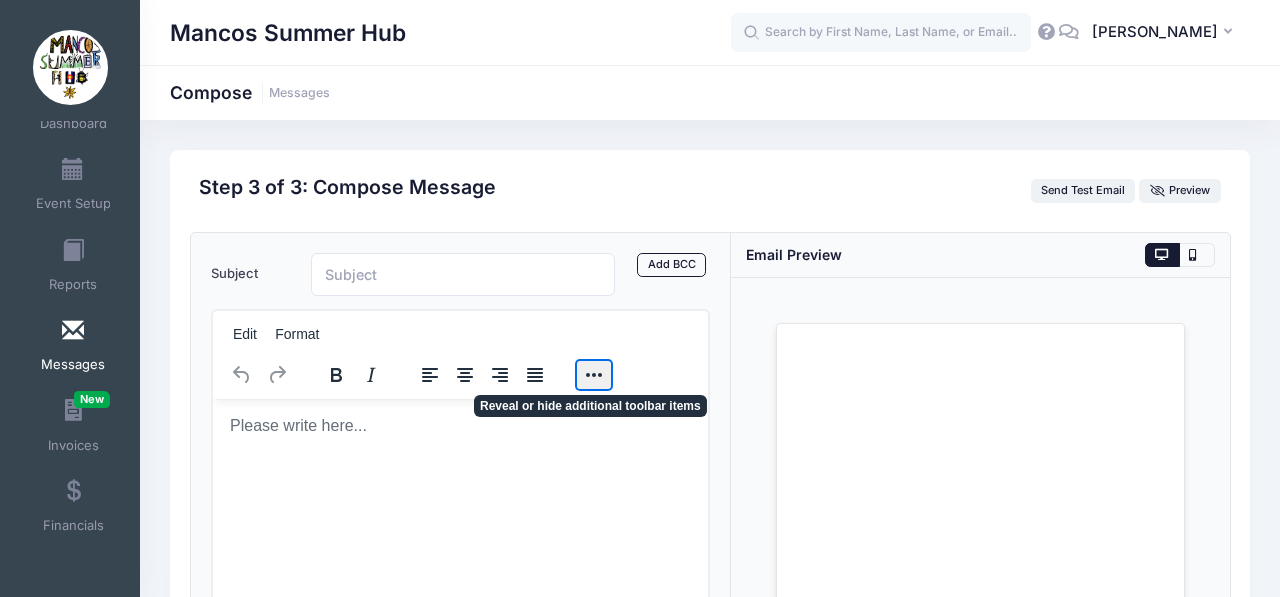 click at bounding box center (594, 375) 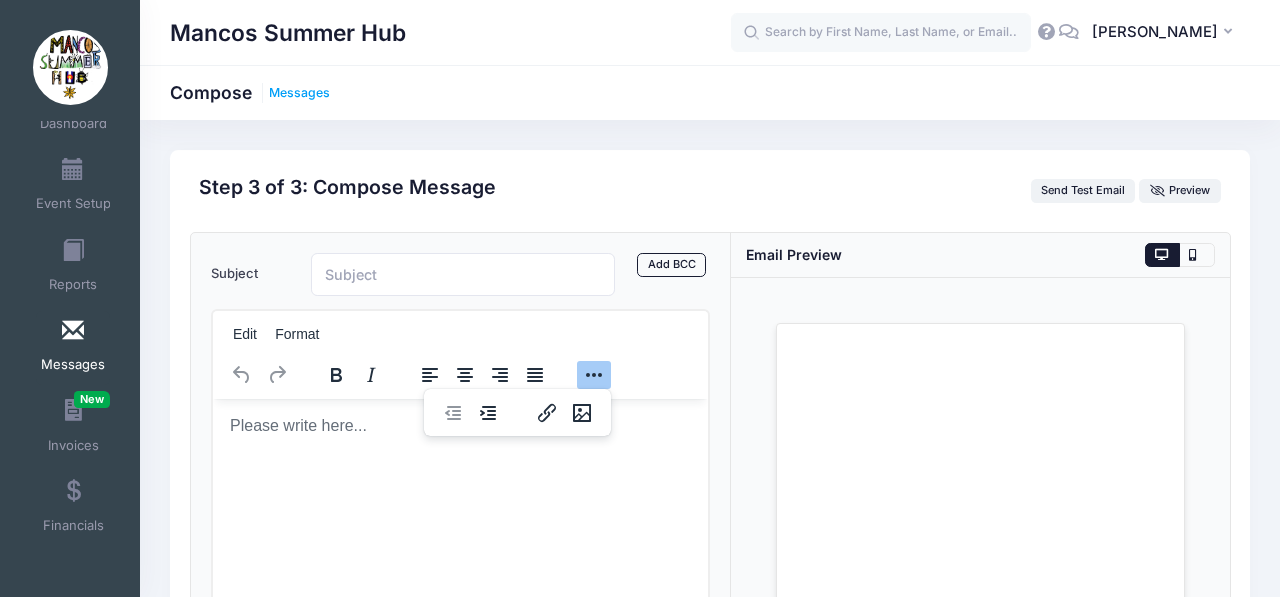 click on "Messages" at bounding box center [299, 93] 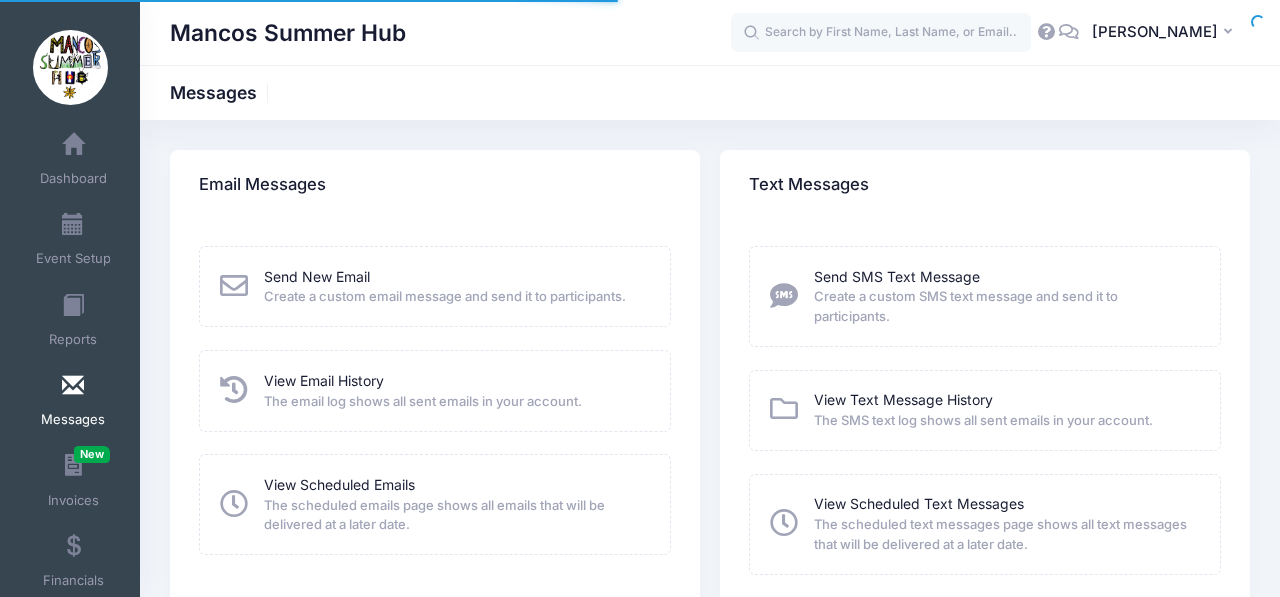 scroll, scrollTop: 0, scrollLeft: 0, axis: both 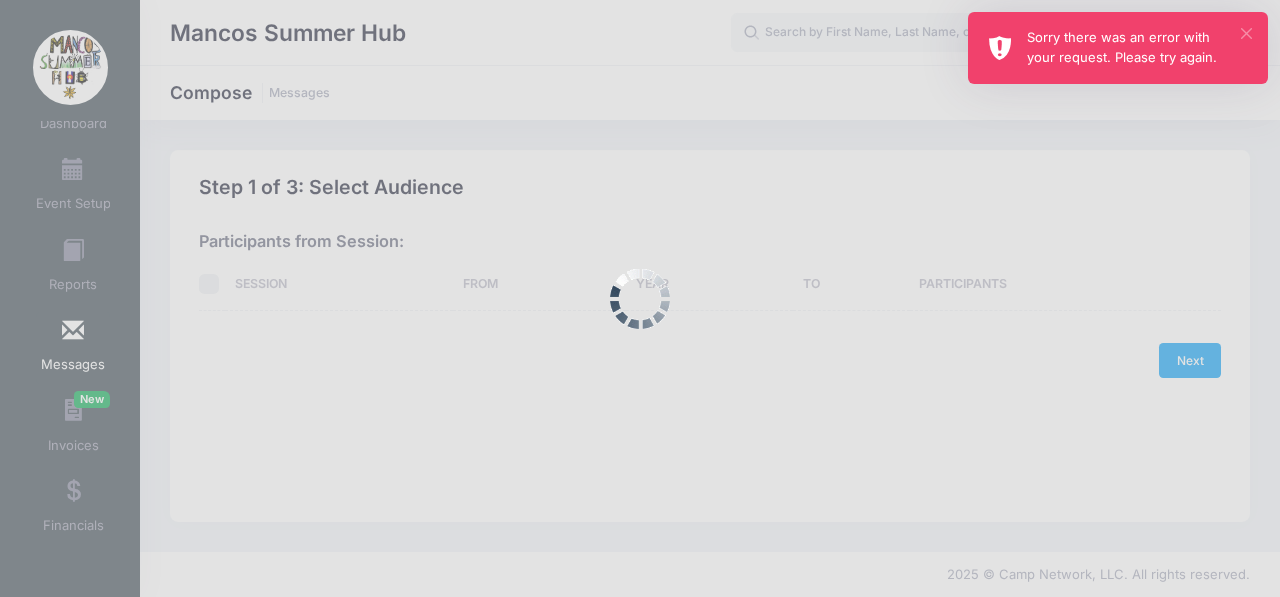click on "×" at bounding box center [1246, 33] 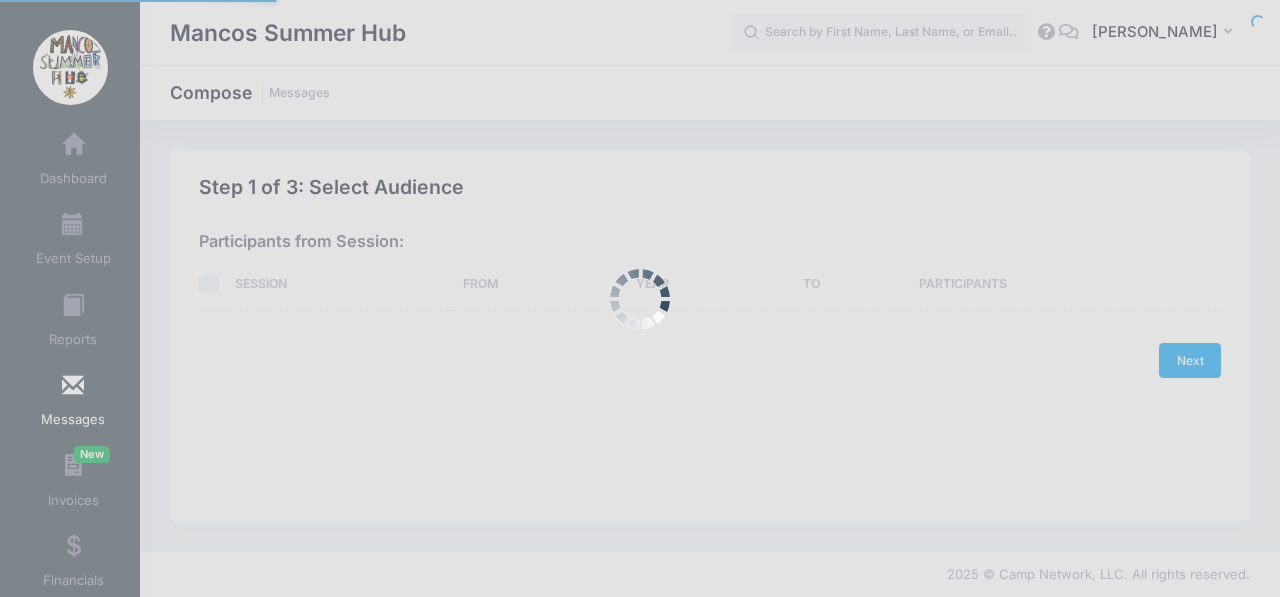 scroll, scrollTop: 0, scrollLeft: 0, axis: both 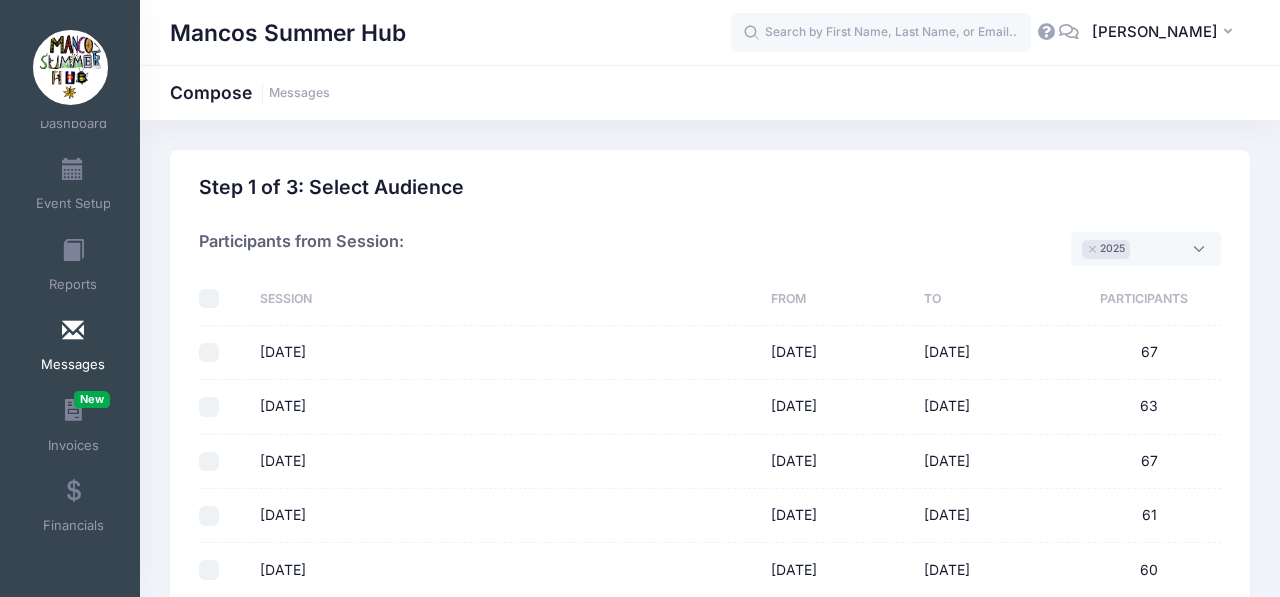 click at bounding box center [1046, 31] 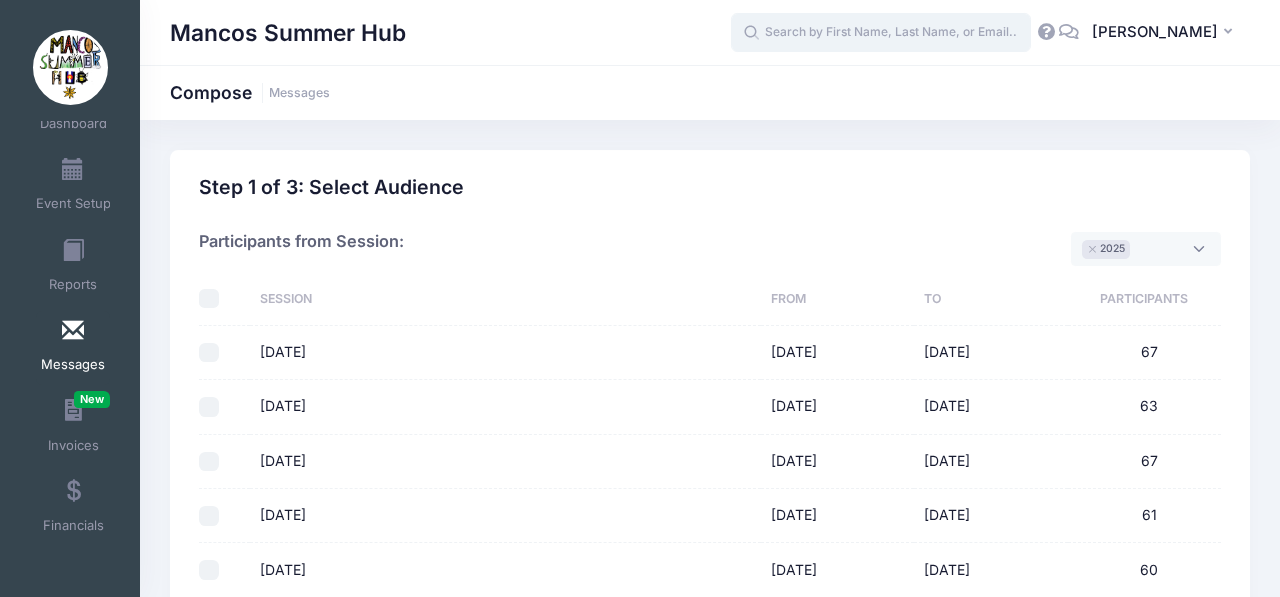click at bounding box center [881, 33] 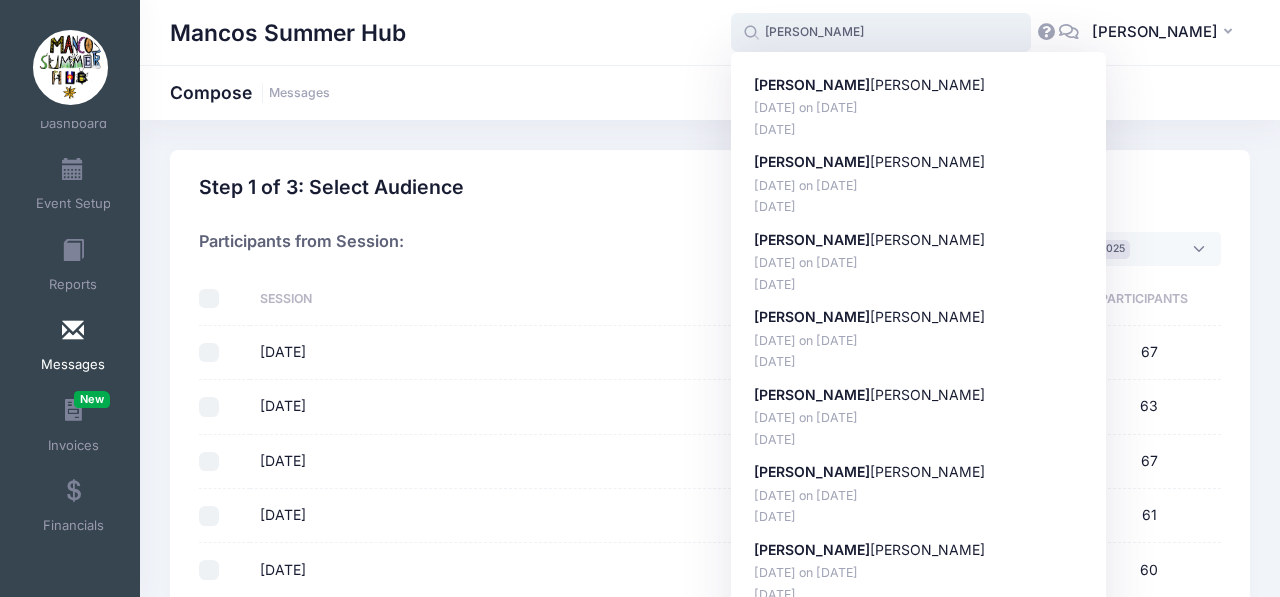 type on "[PERSON_NAME]" 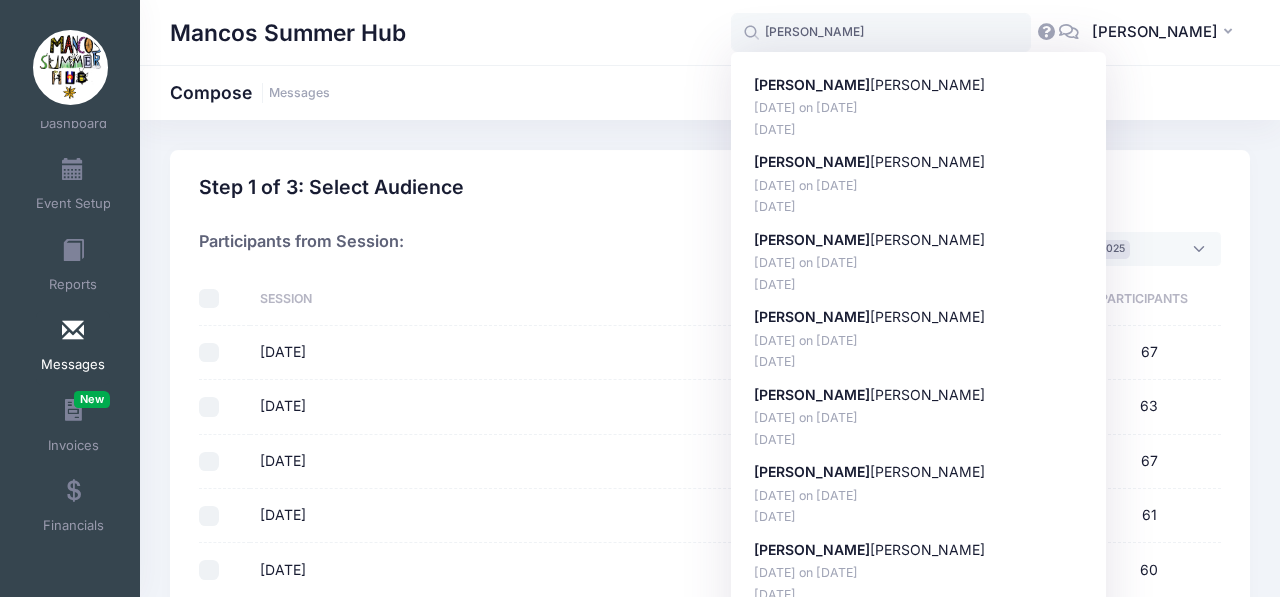 click on "Mancos Summer Hub" at bounding box center (450, 33) 